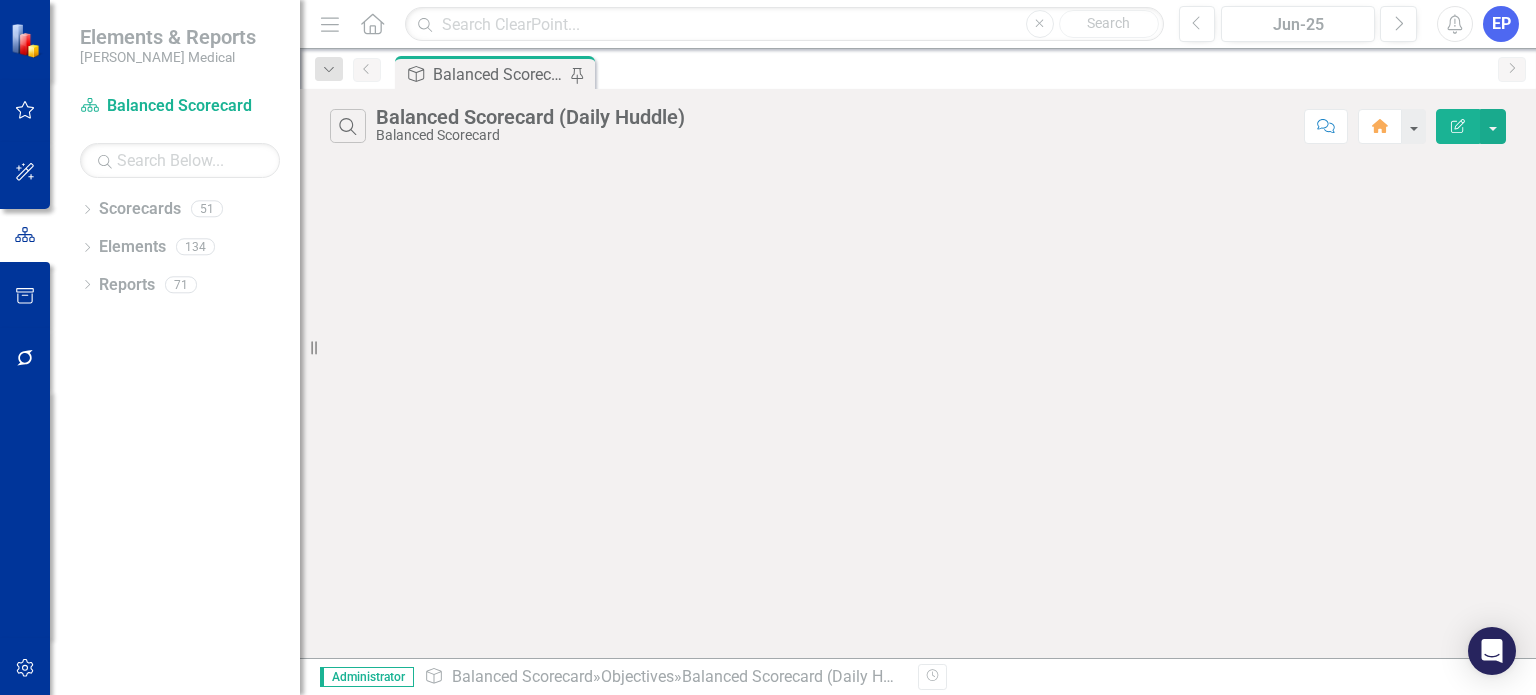 scroll, scrollTop: 0, scrollLeft: 0, axis: both 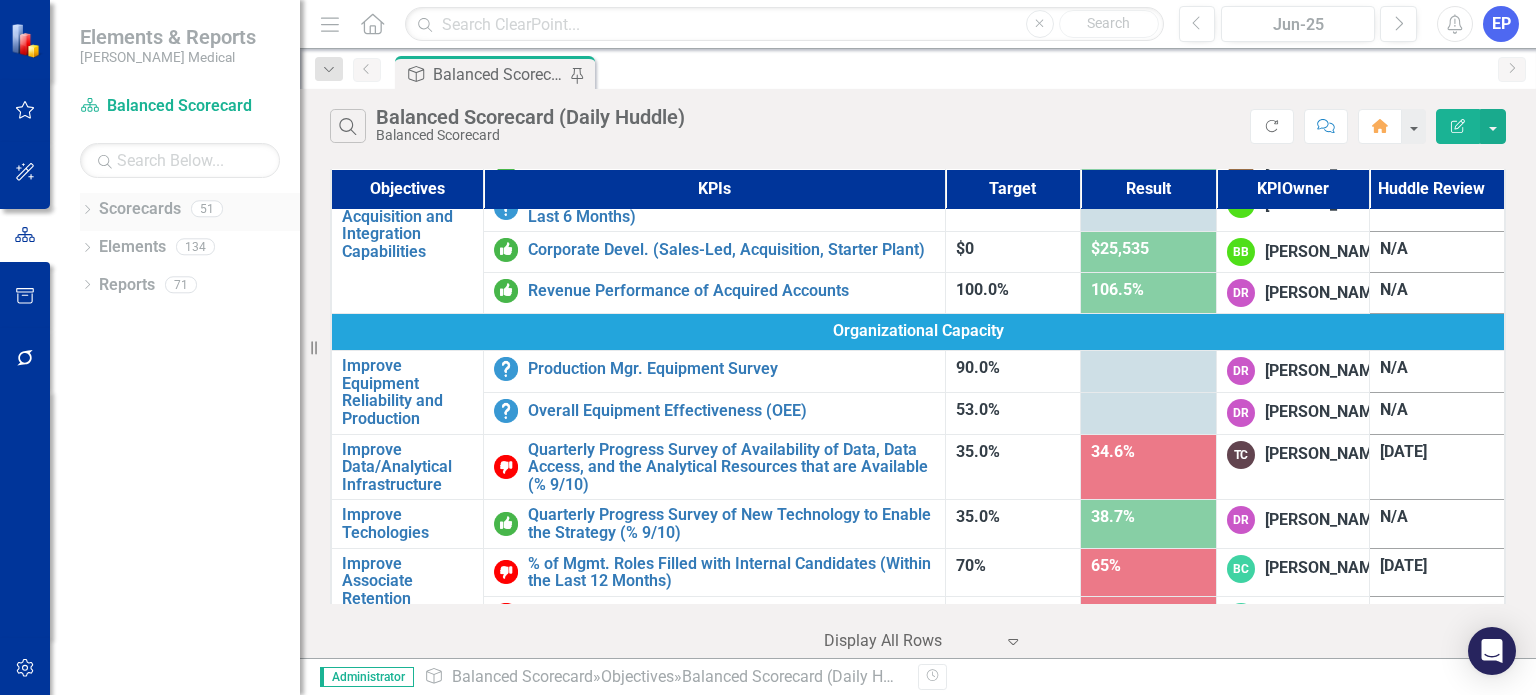 click on "Dropdown" 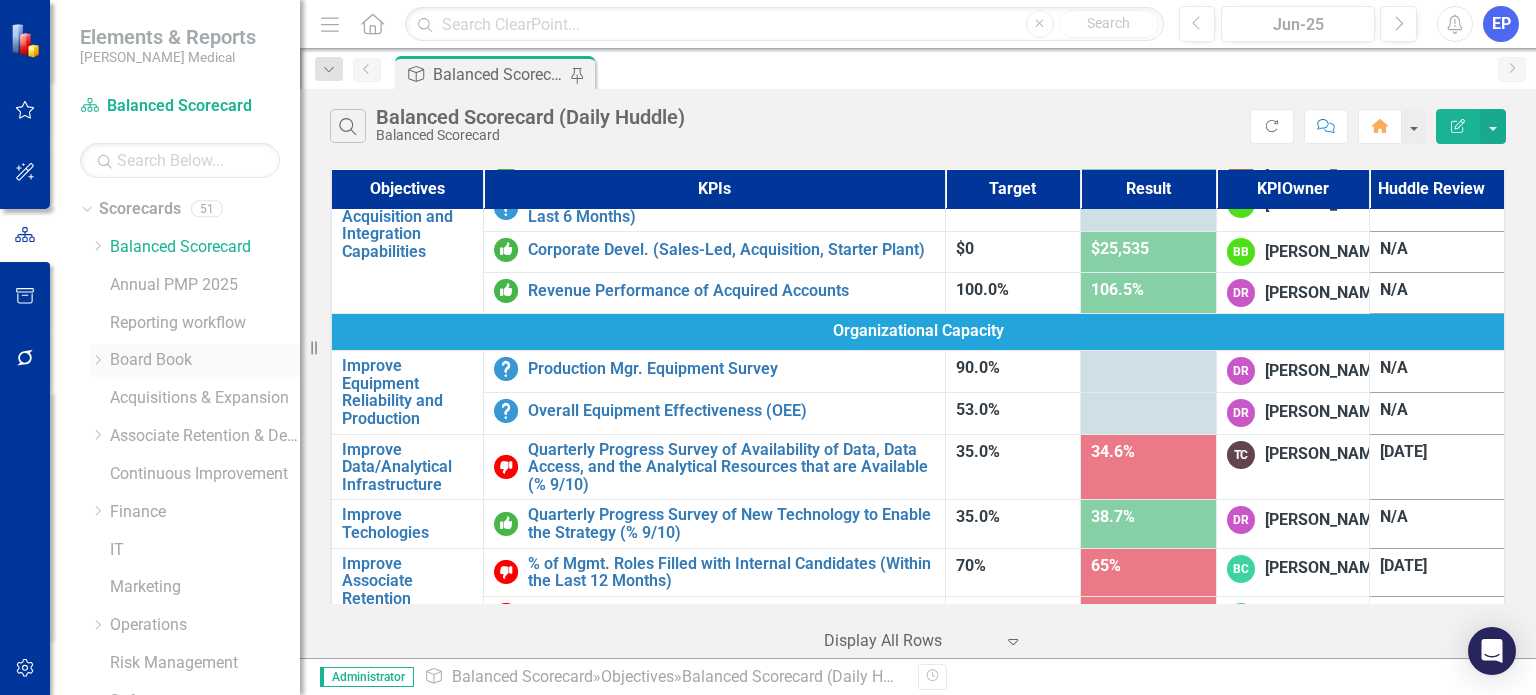 click on "Dropdown" 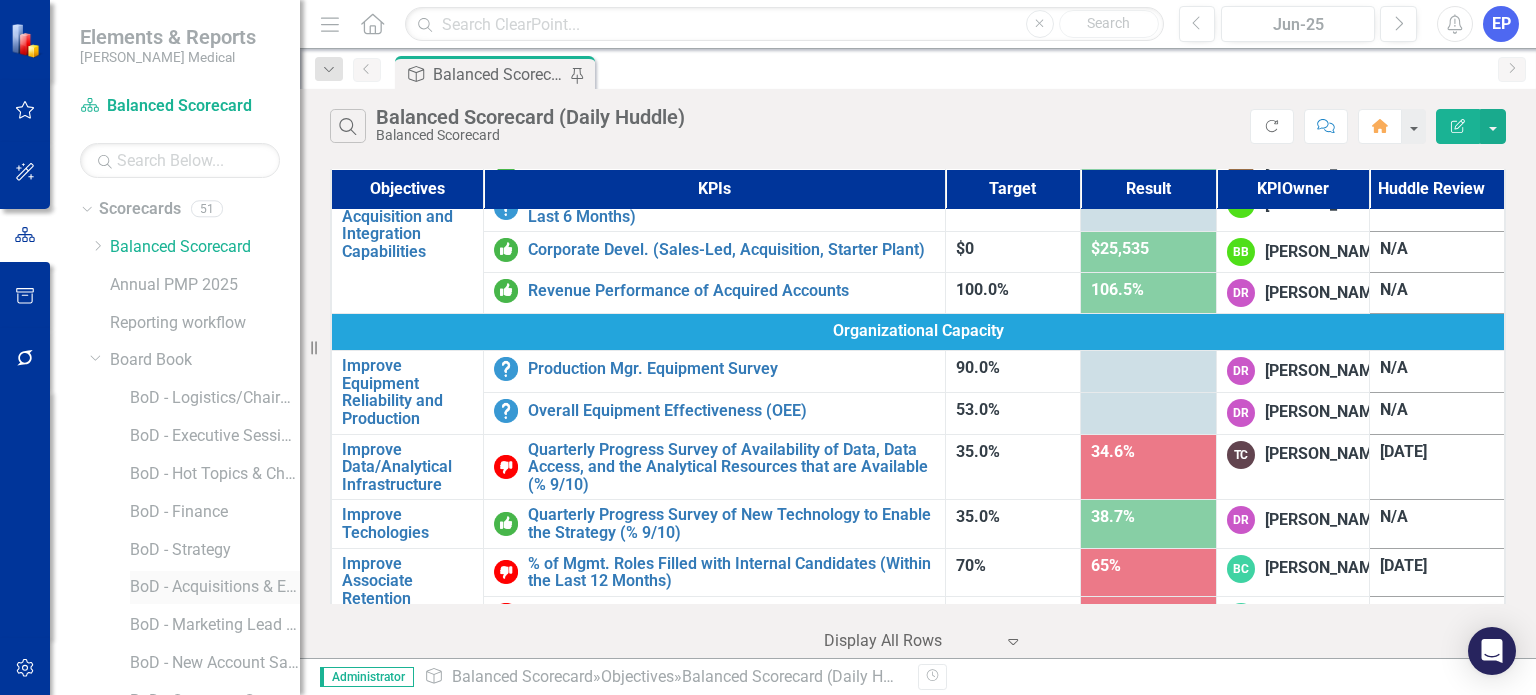click on "BoD - Acquisitions & Expansion" at bounding box center (215, 587) 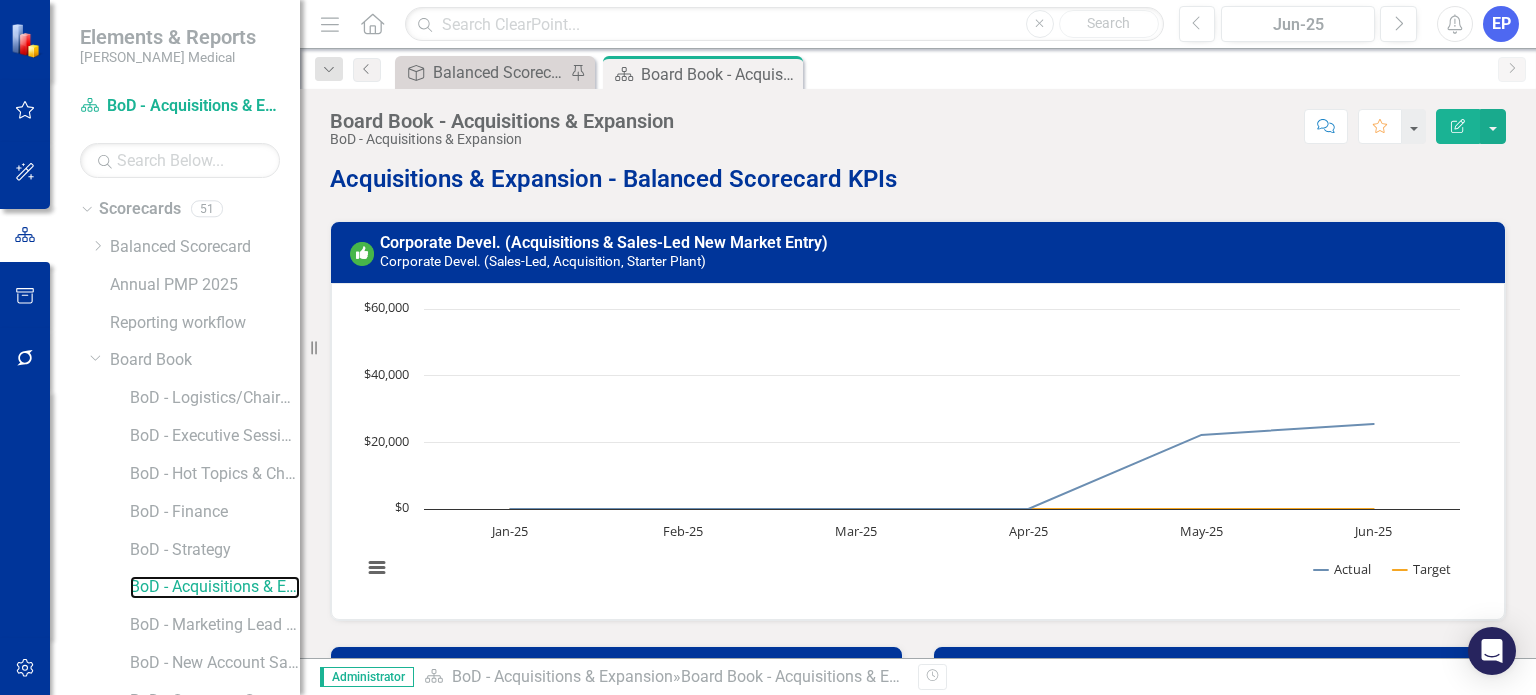 scroll, scrollTop: 0, scrollLeft: 0, axis: both 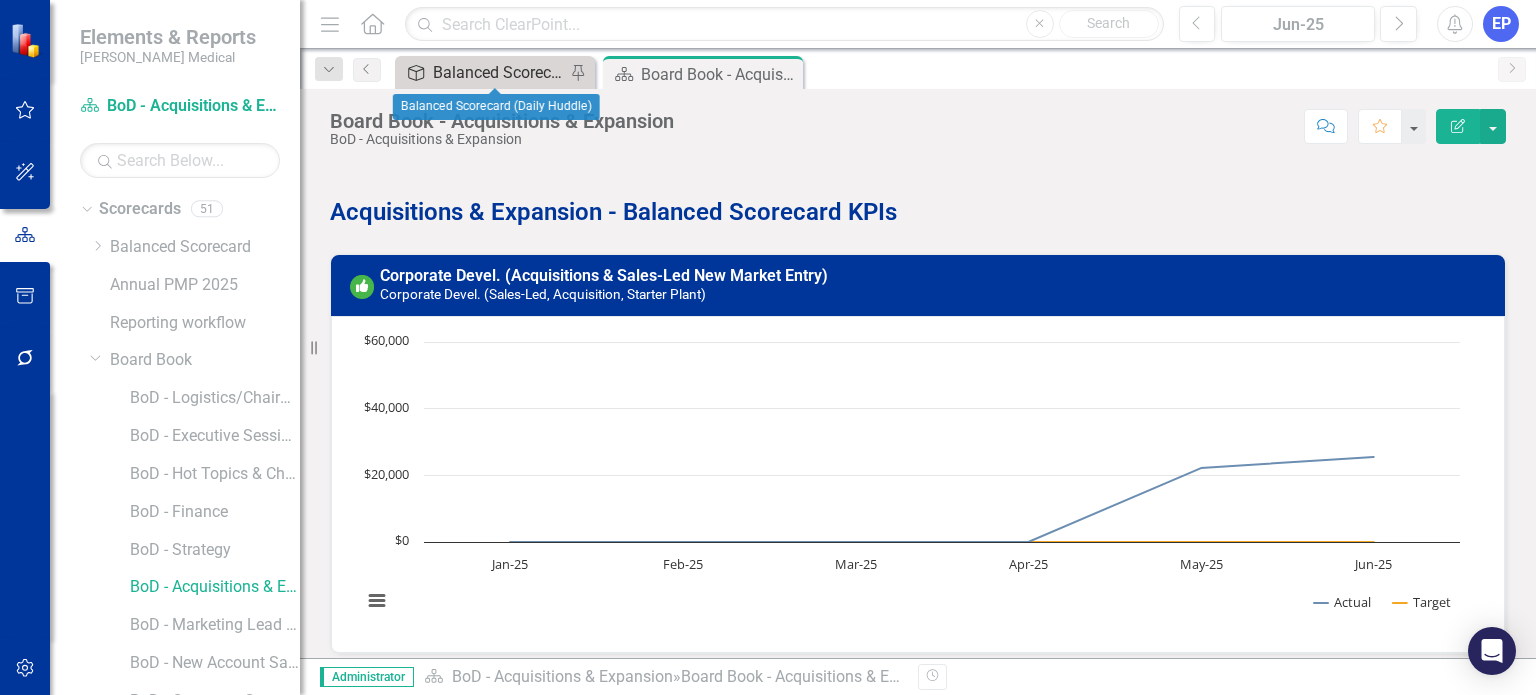 click on "Balanced Scorecard (Daily Huddle)" at bounding box center [499, 72] 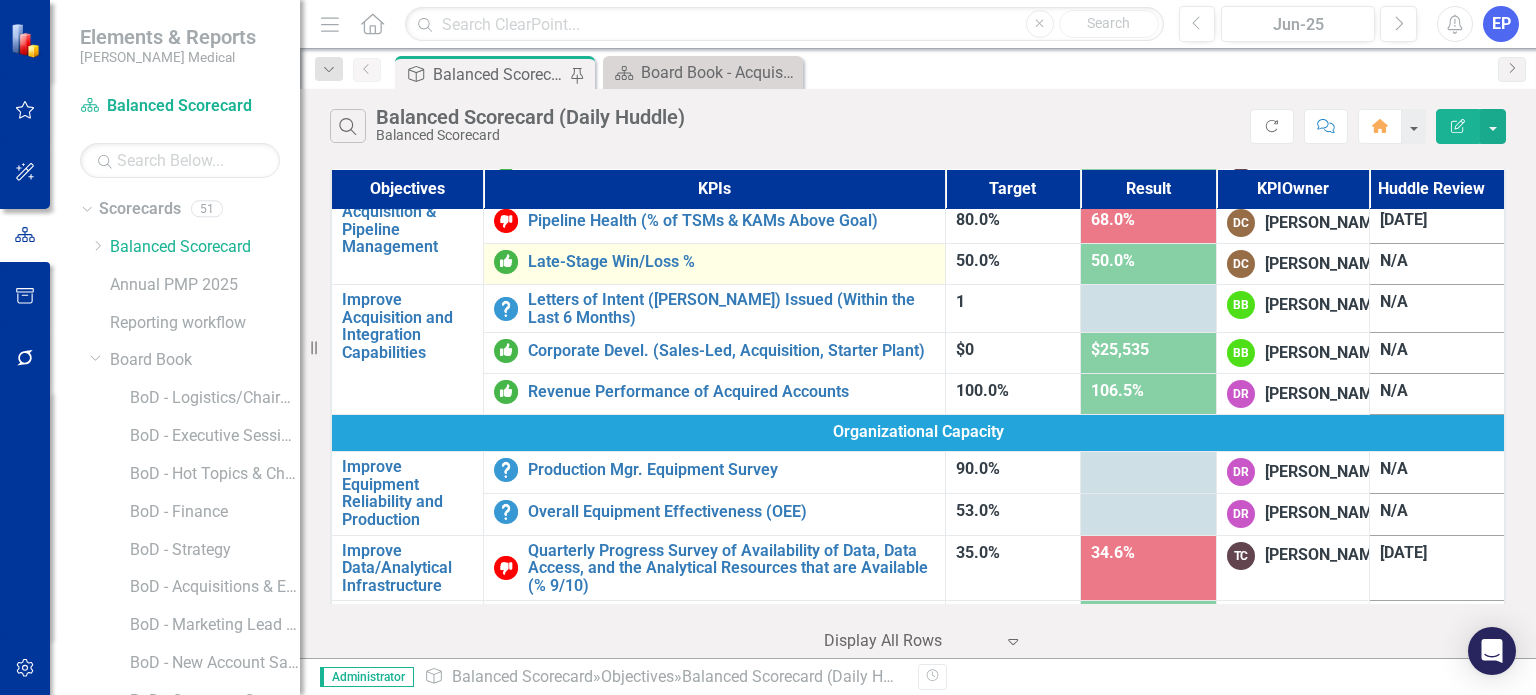 scroll, scrollTop: 1000, scrollLeft: 0, axis: vertical 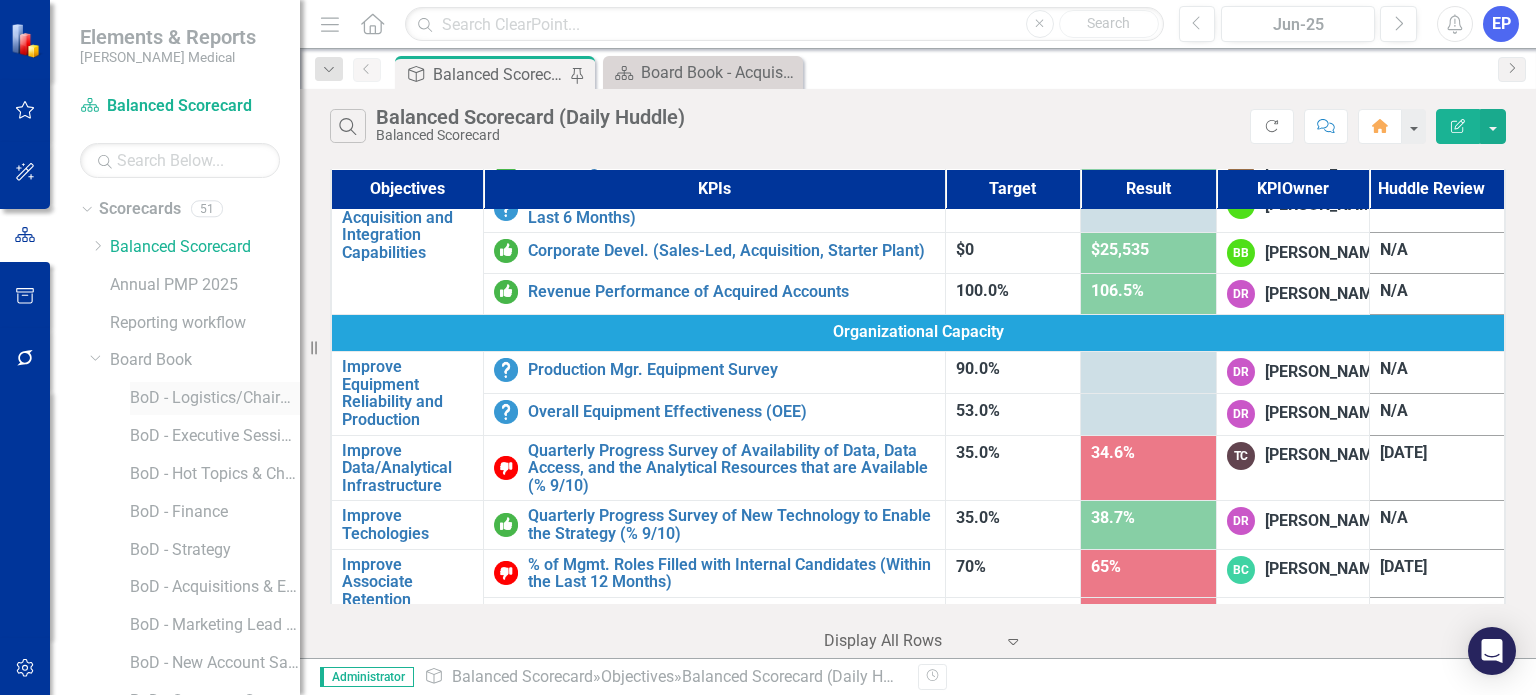 click on "BoD - Logistics/Chairman Notes" at bounding box center (215, 398) 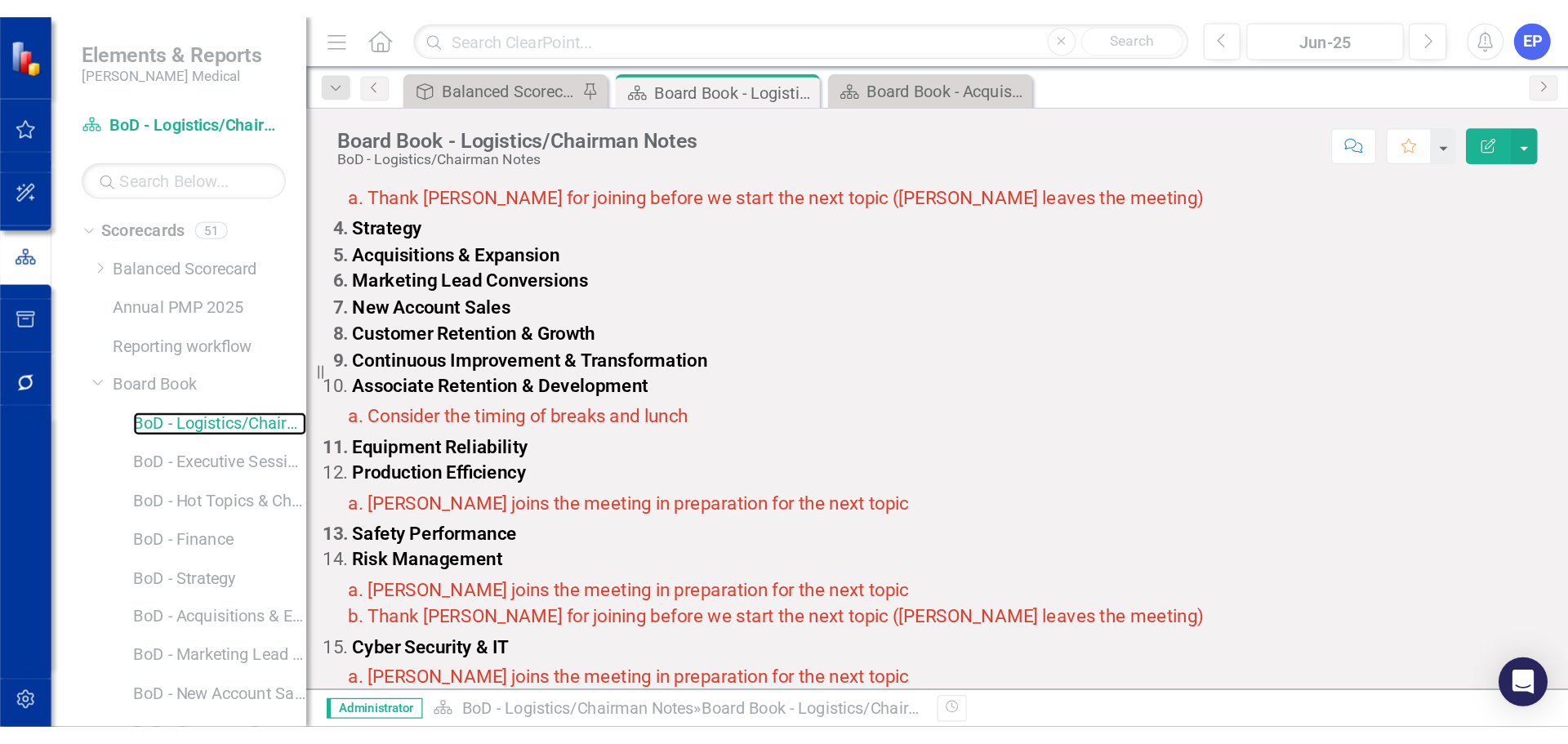 scroll, scrollTop: 653, scrollLeft: 0, axis: vertical 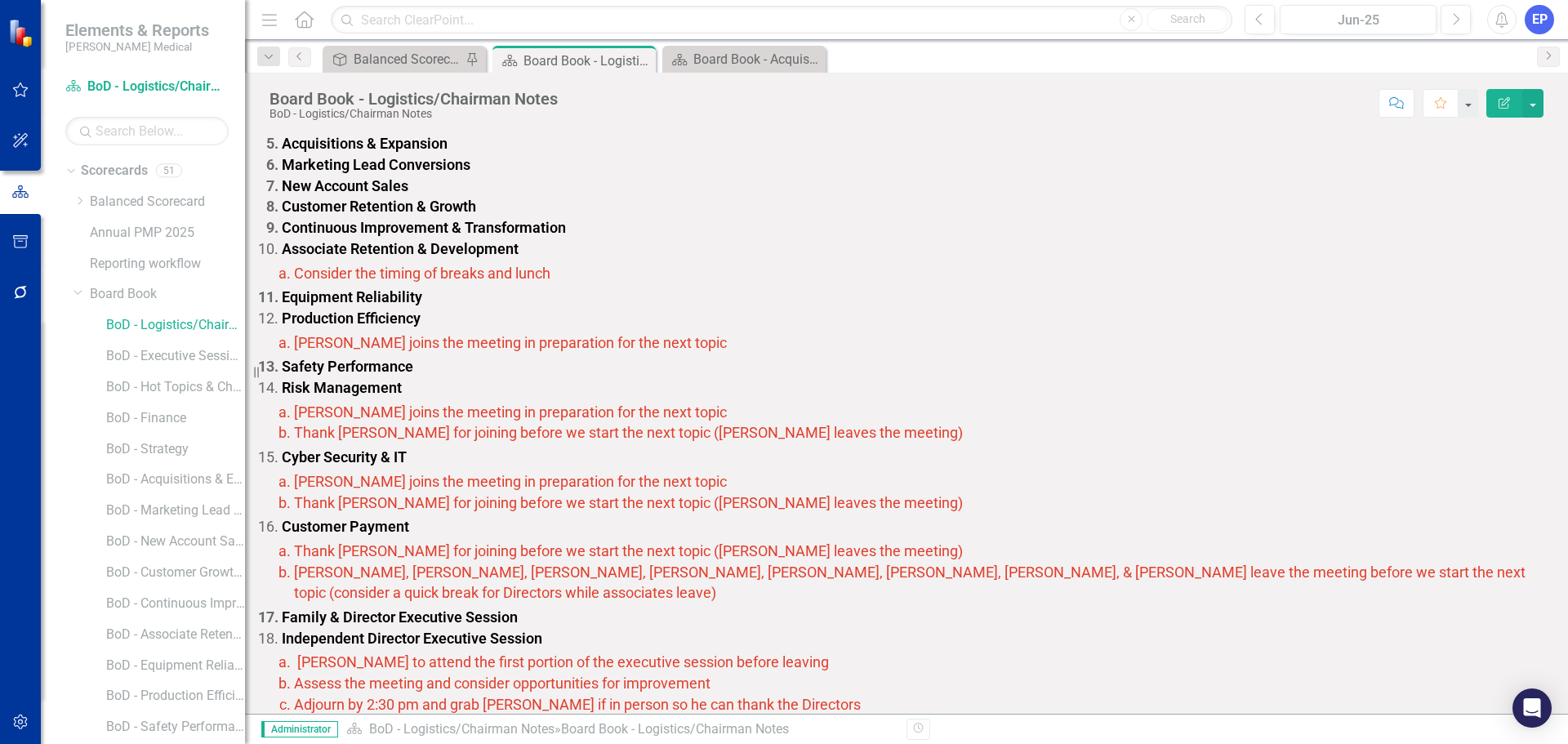 click on "Customer Retention & Growth" at bounding box center [379, 206] 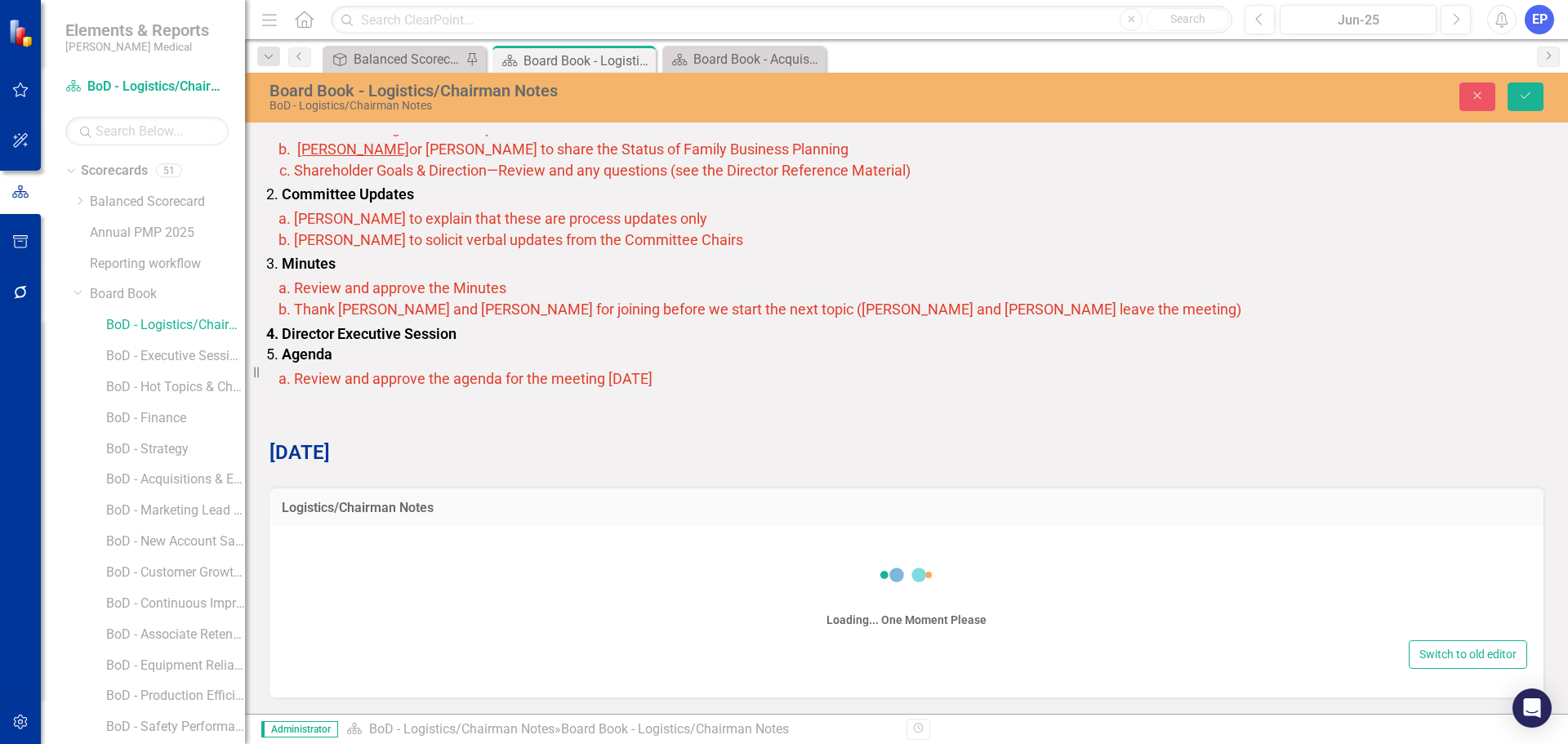 scroll, scrollTop: 115, scrollLeft: 0, axis: vertical 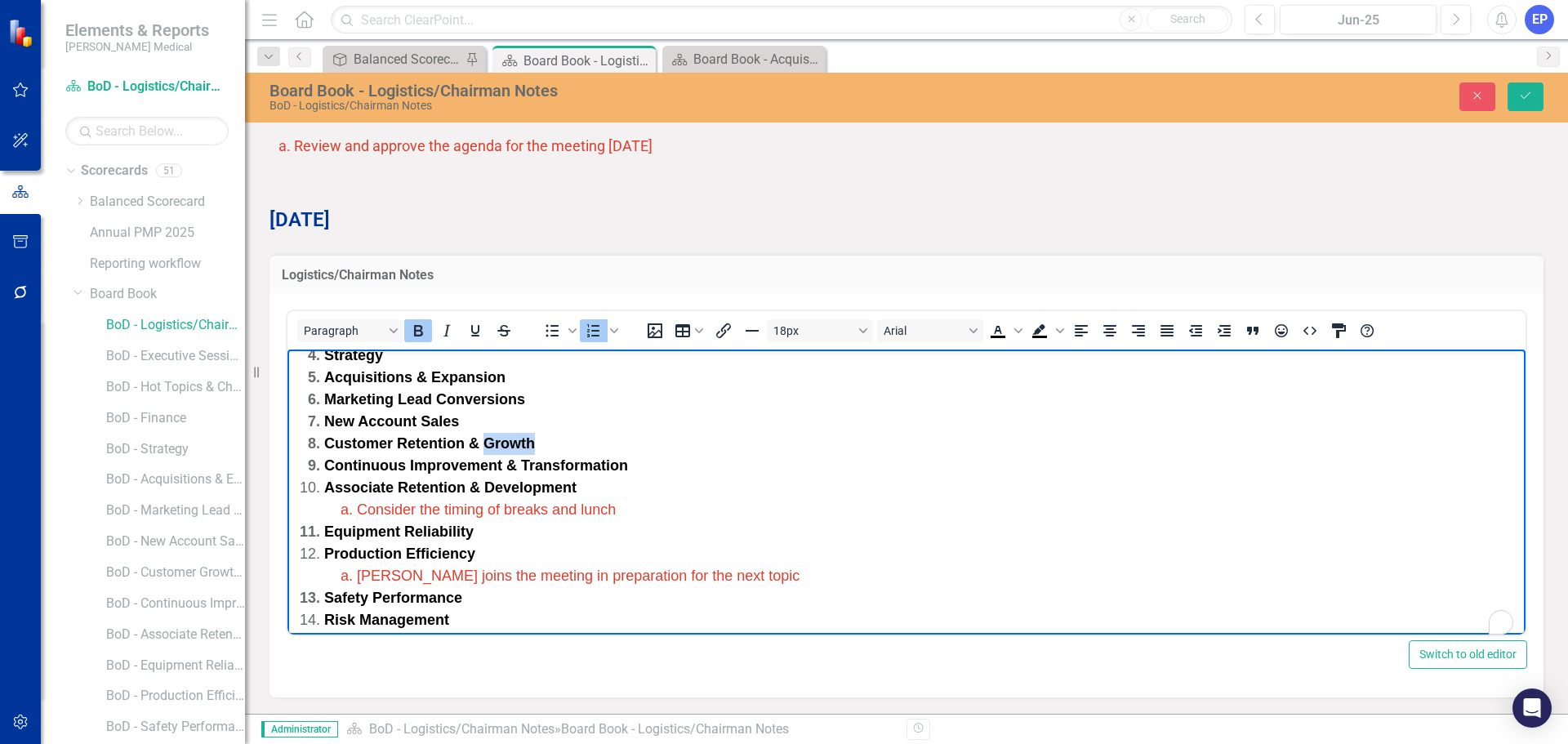 drag, startPoint x: 485, startPoint y: 422, endPoint x: 542, endPoint y: 420, distance: 57.035077 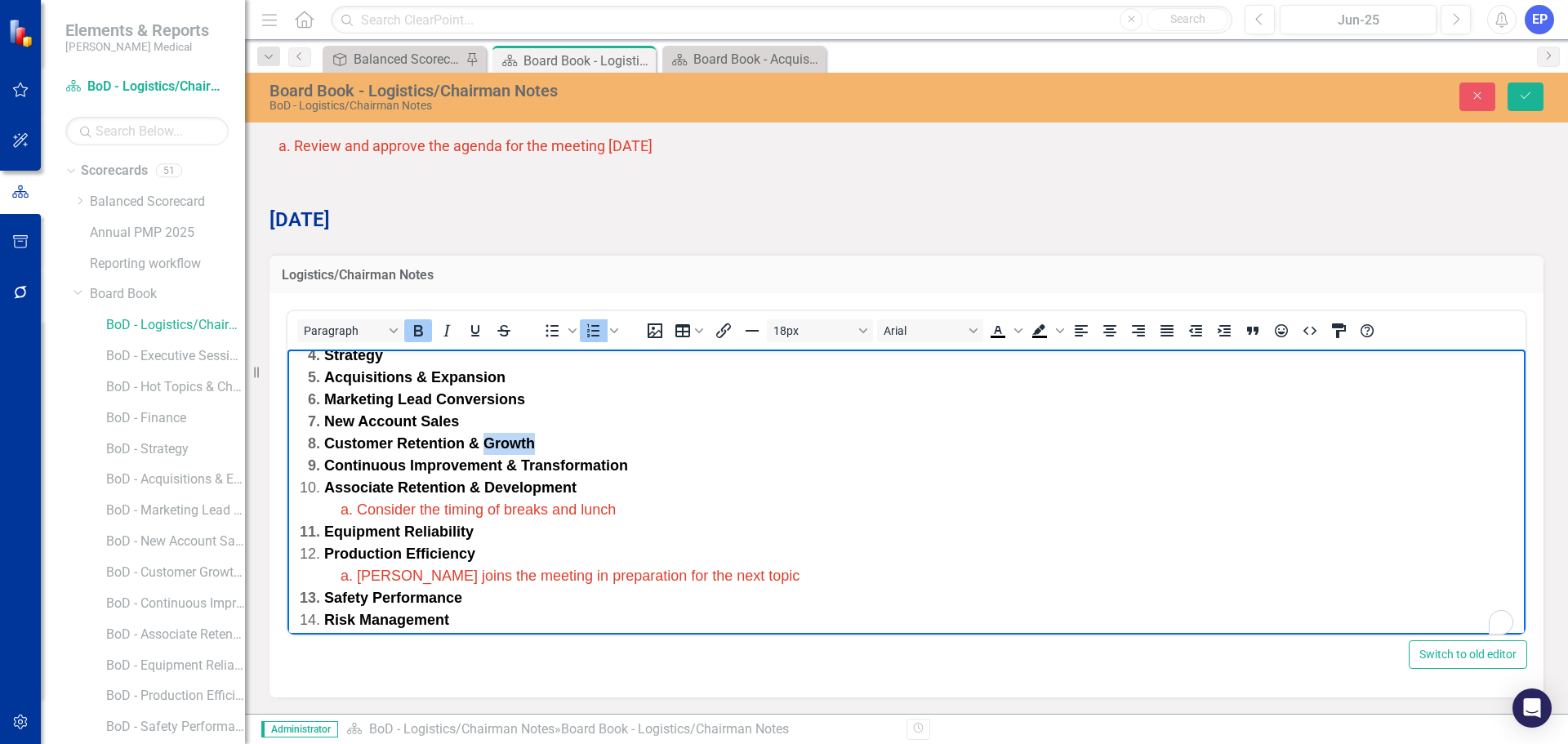 click on "Customer Retention & Growth" at bounding box center (923, 443) 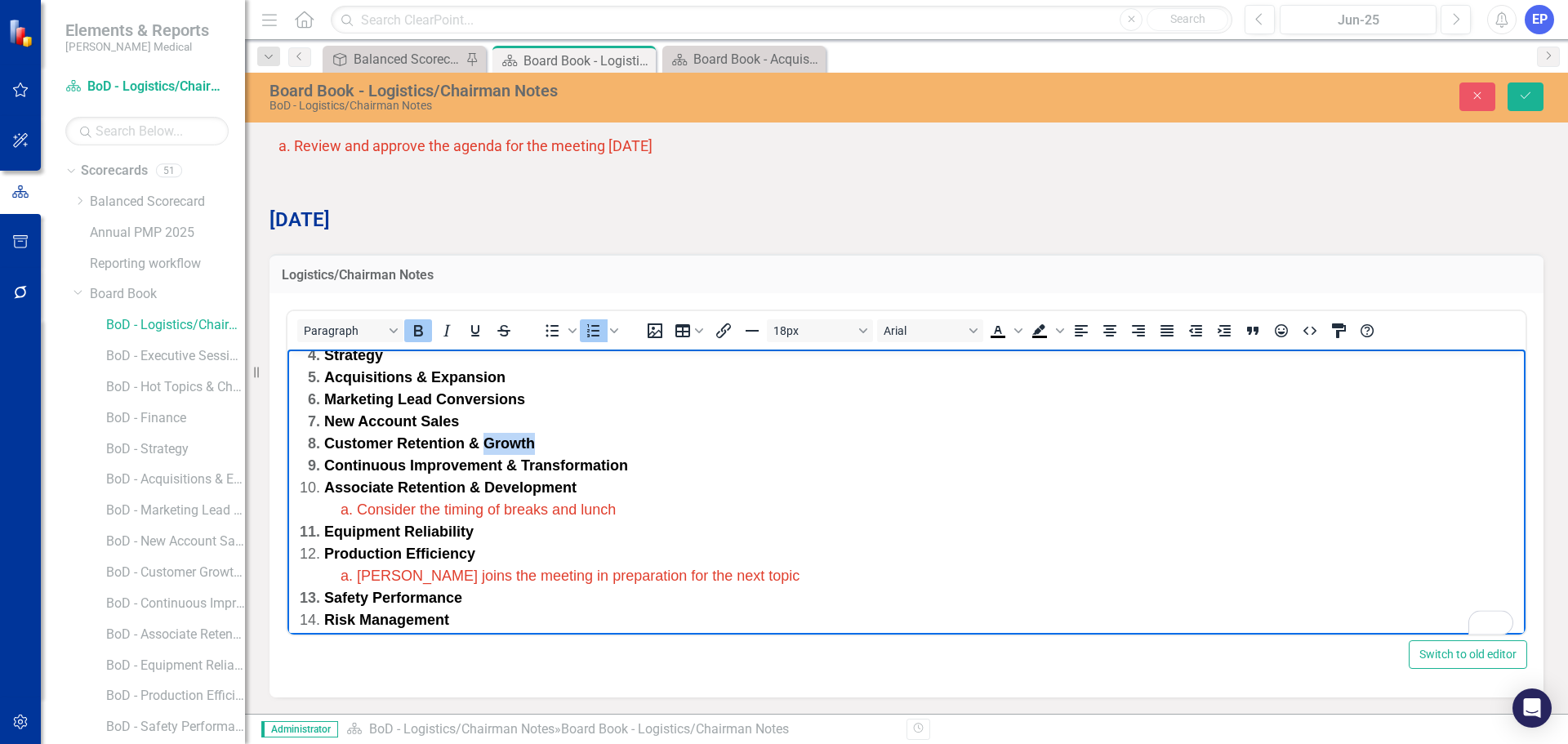 copy on "Growth" 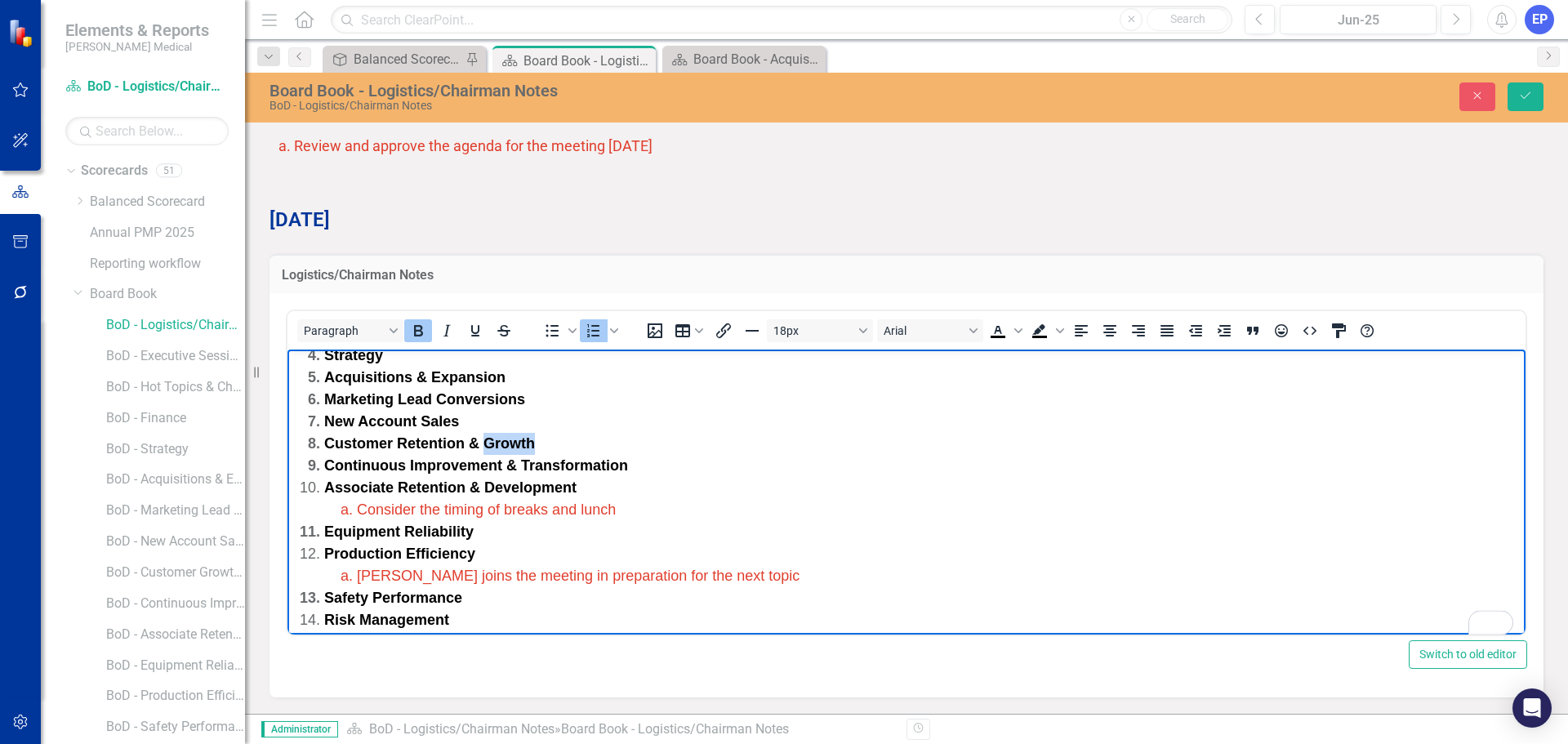type 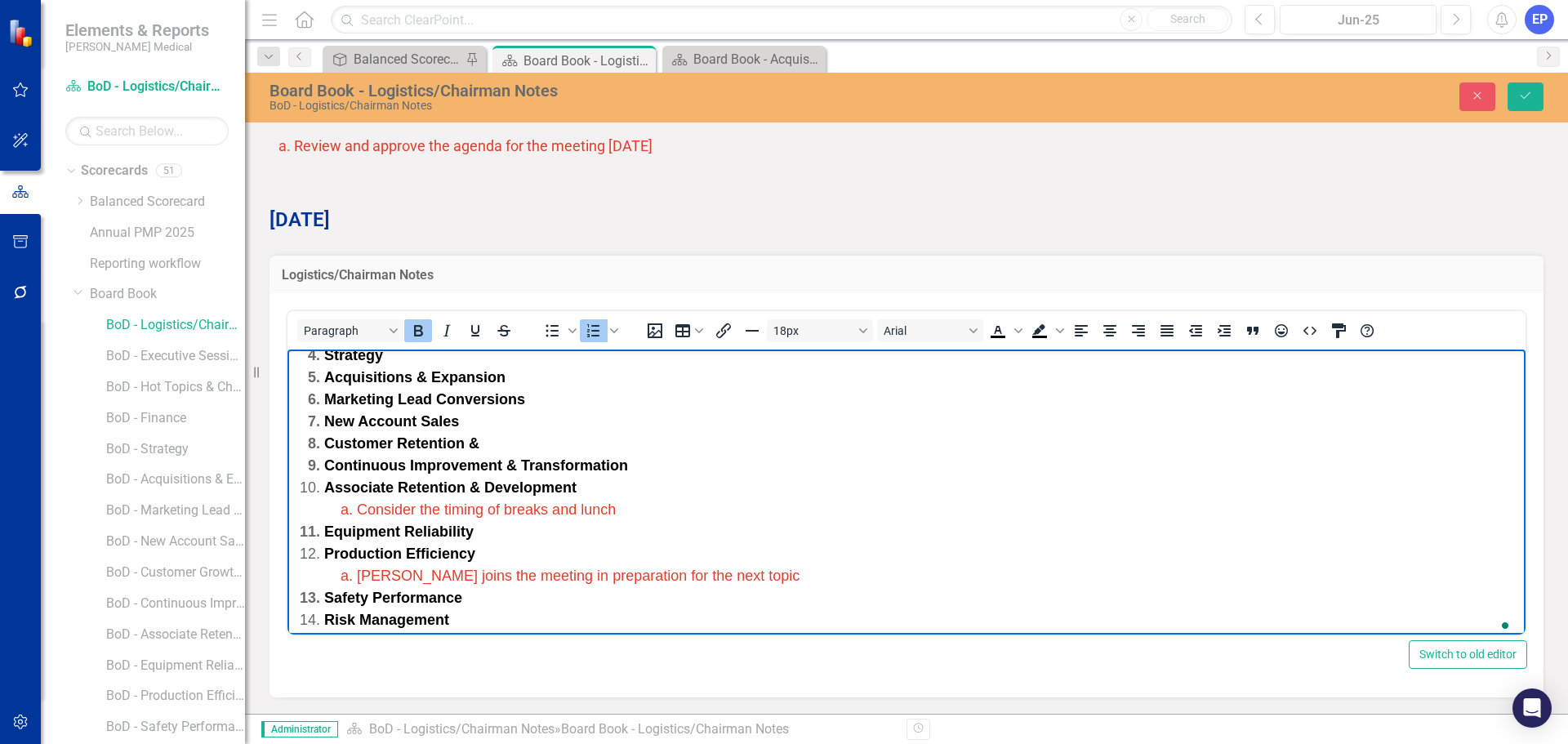 scroll, scrollTop: 163, scrollLeft: 0, axis: vertical 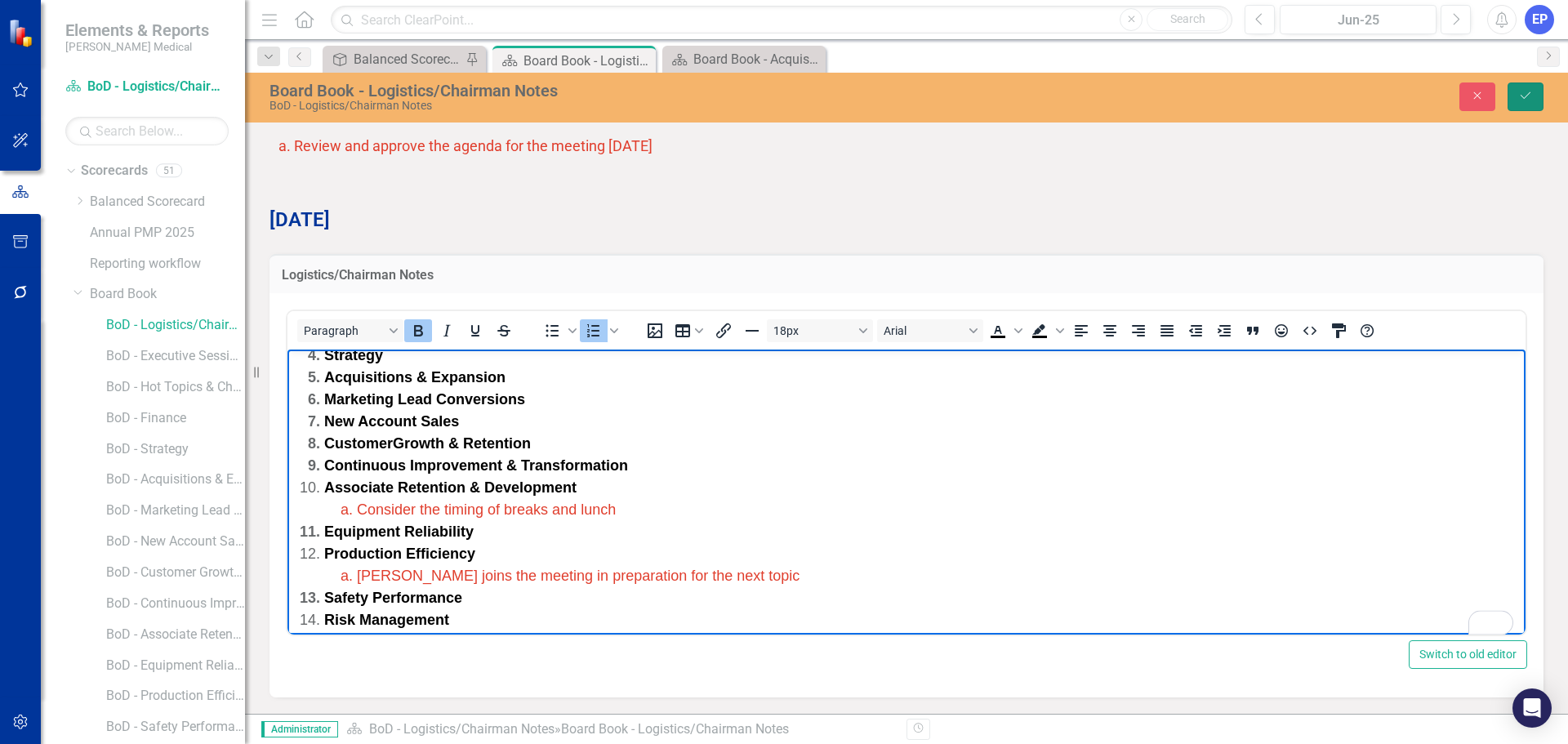 click on "Save" at bounding box center (1526, 96) 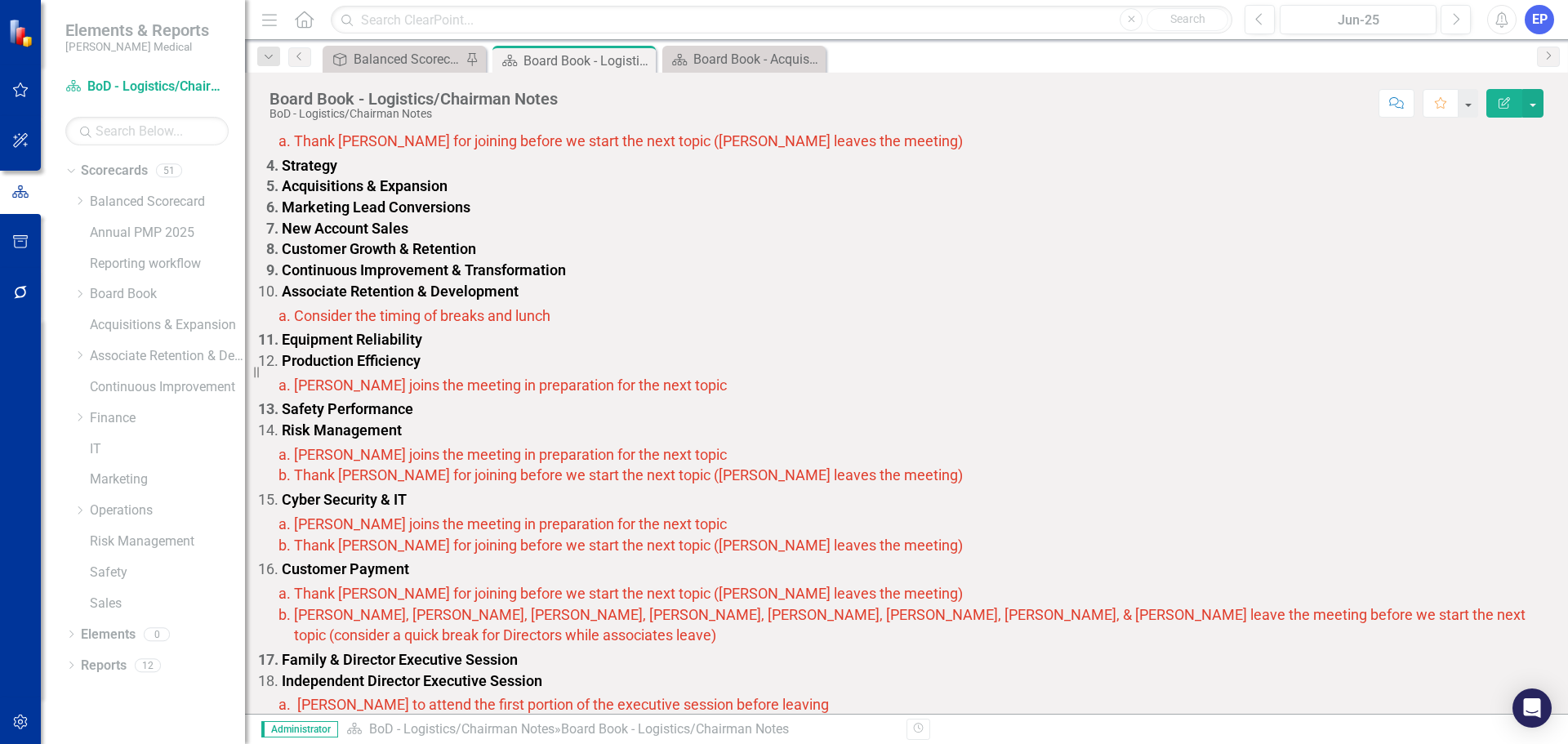 scroll, scrollTop: 634, scrollLeft: 0, axis: vertical 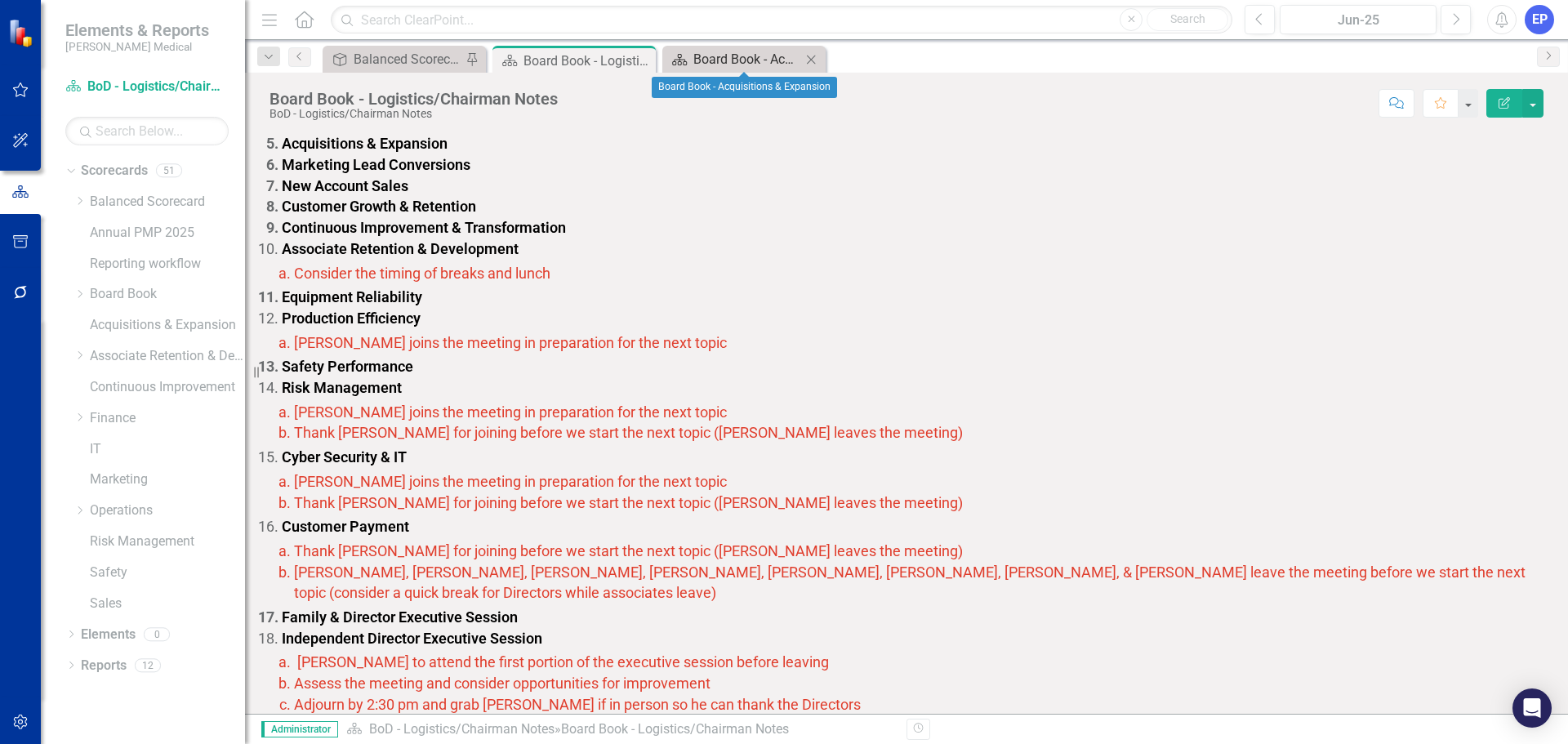 click on "Board Book - Acquisitions & Expansion" at bounding box center [747, 59] 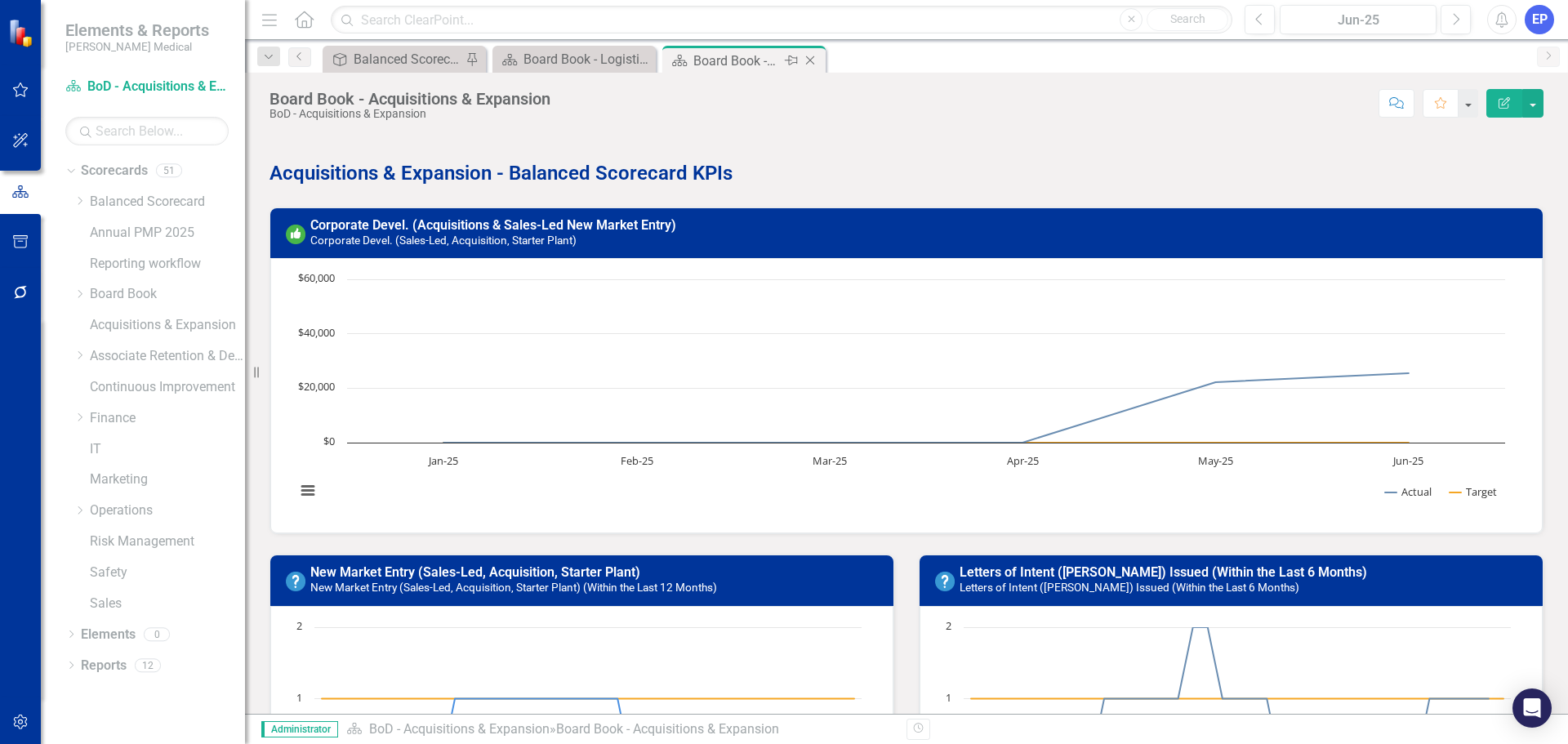 click on "Close" at bounding box center (811, 60) 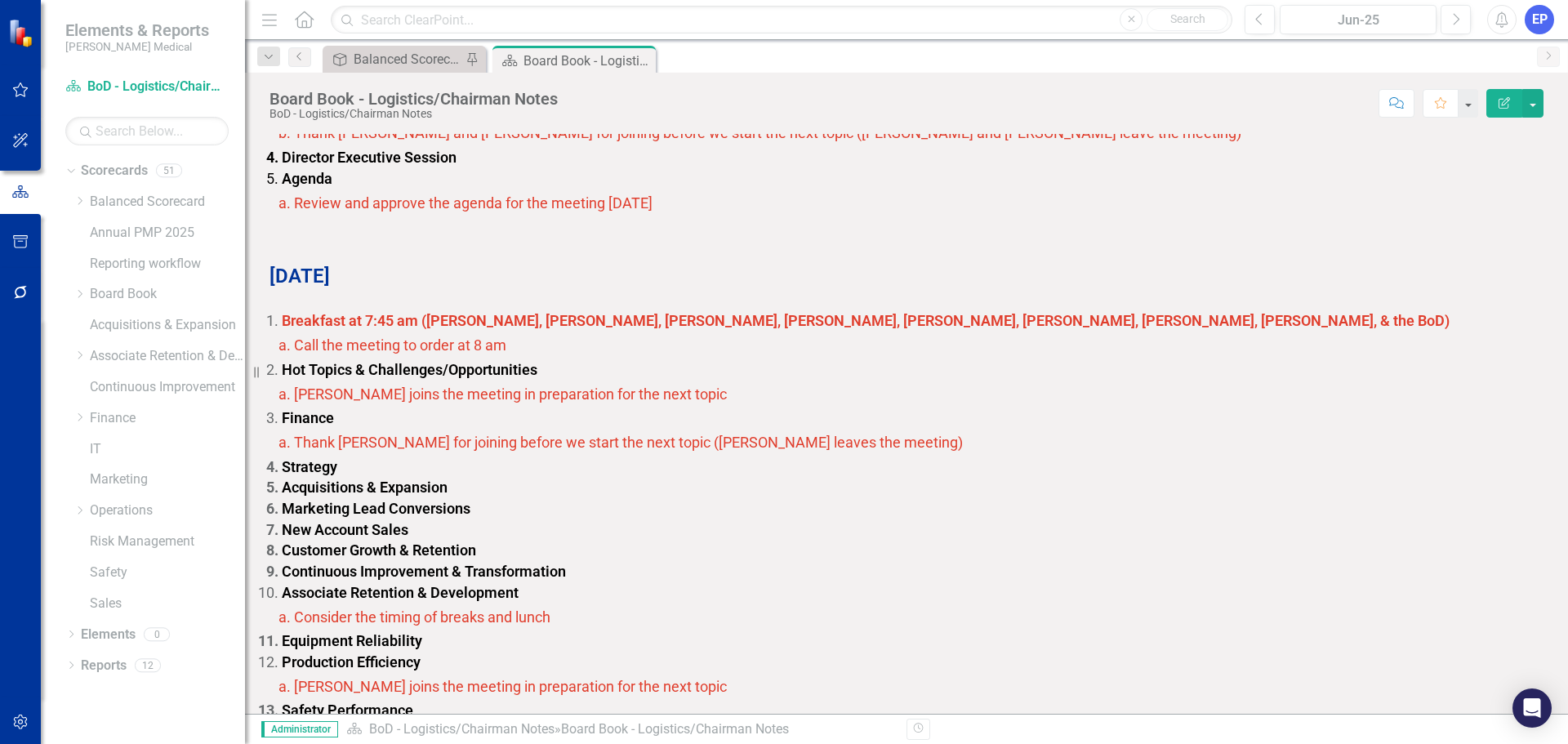 scroll, scrollTop: 327, scrollLeft: 0, axis: vertical 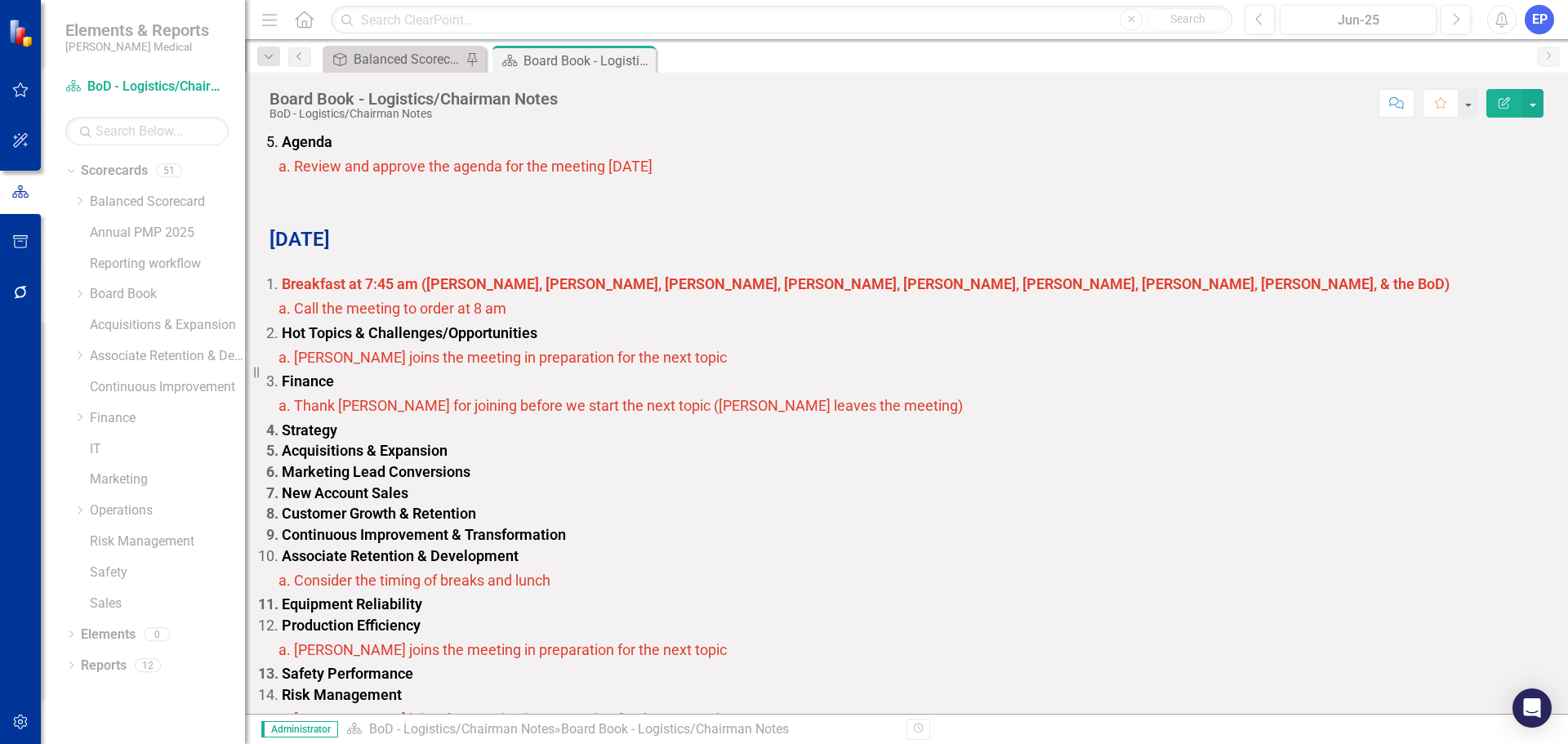 click on "Thank [PERSON_NAME] for joining before we start the next topic ([PERSON_NAME] leaves the meeting)" at bounding box center (628, 405) 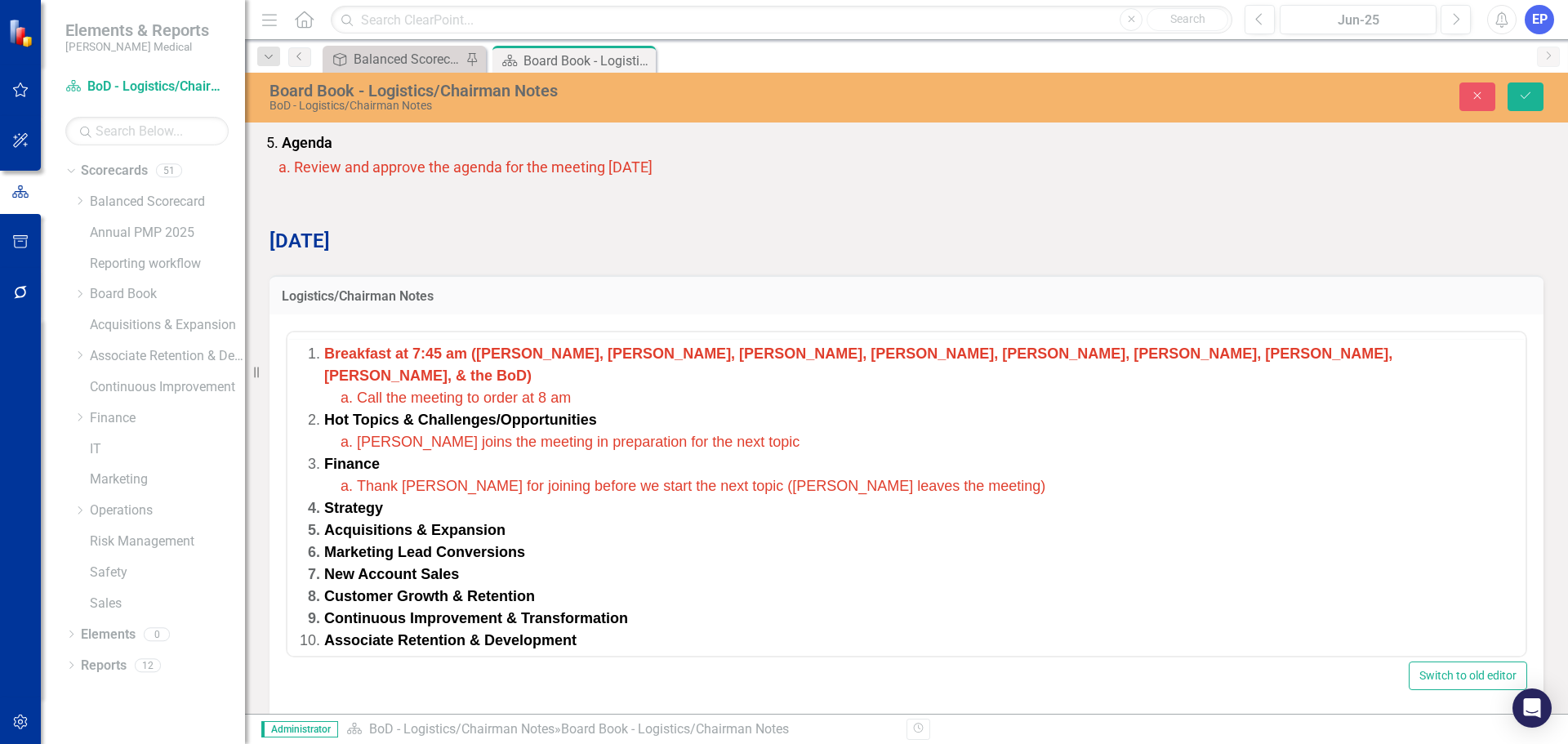 scroll, scrollTop: 0, scrollLeft: 0, axis: both 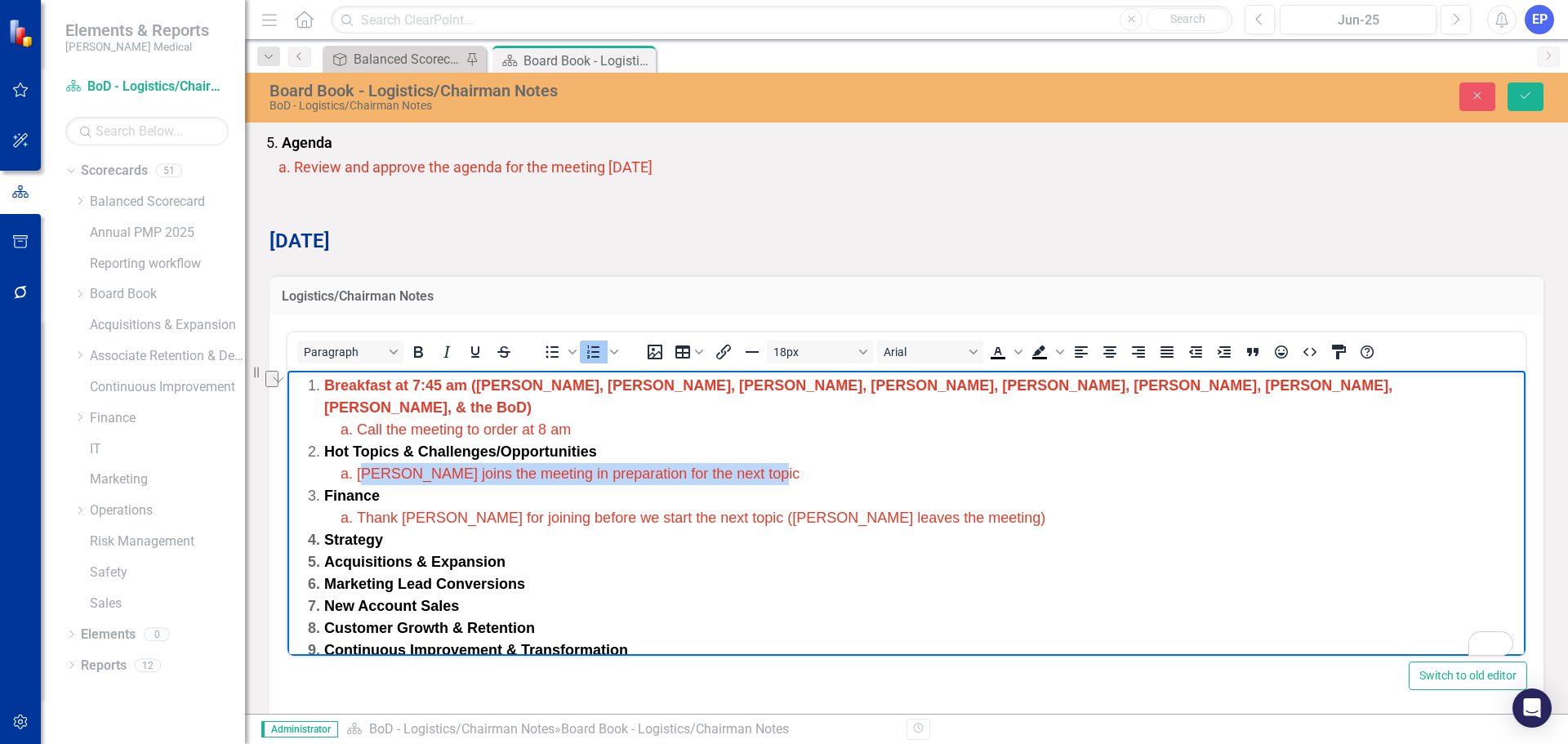 drag, startPoint x: 760, startPoint y: 446, endPoint x: 363, endPoint y: 455, distance: 397.102 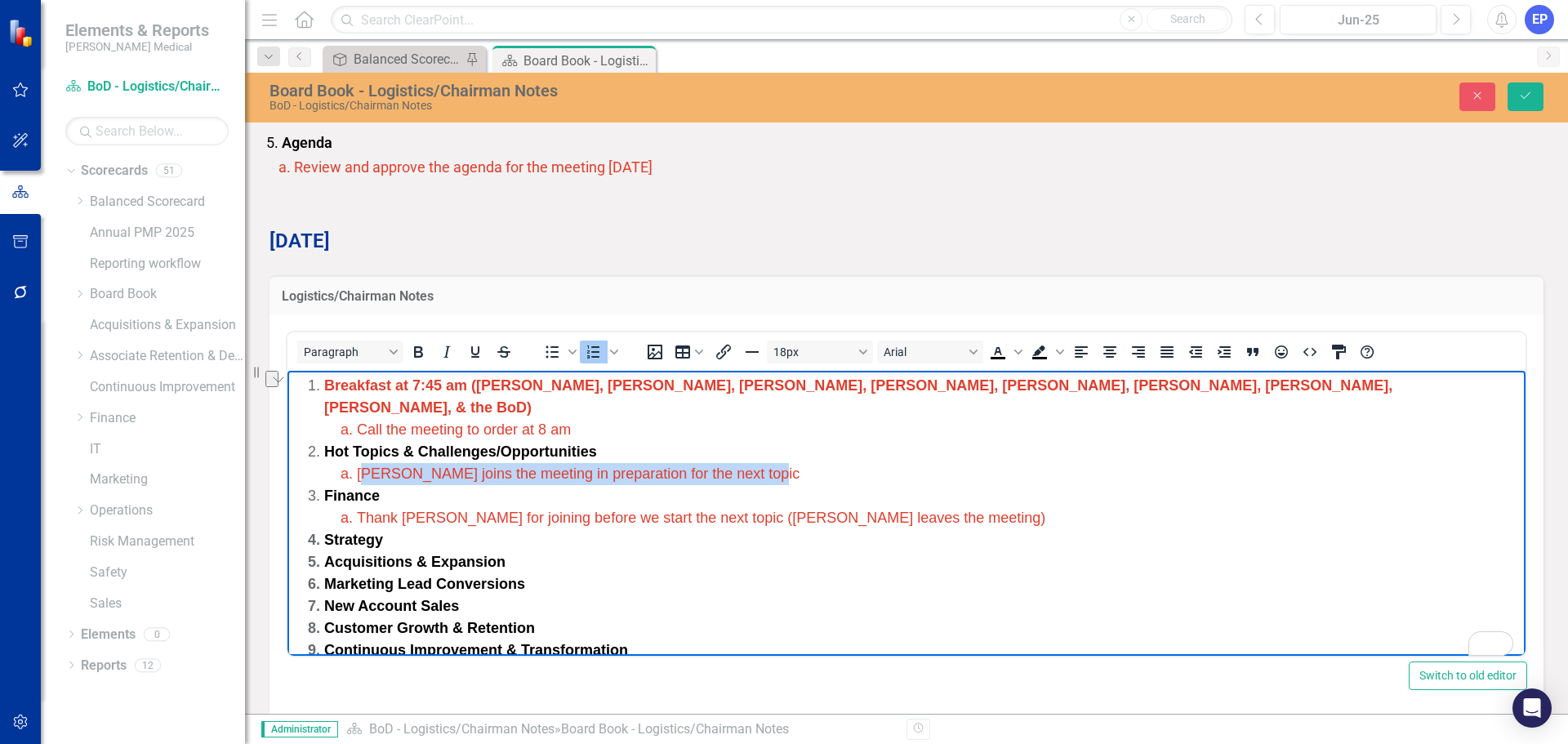 click on "[PERSON_NAME] joins the meeting in preparation for the next topic" at bounding box center (939, 474) 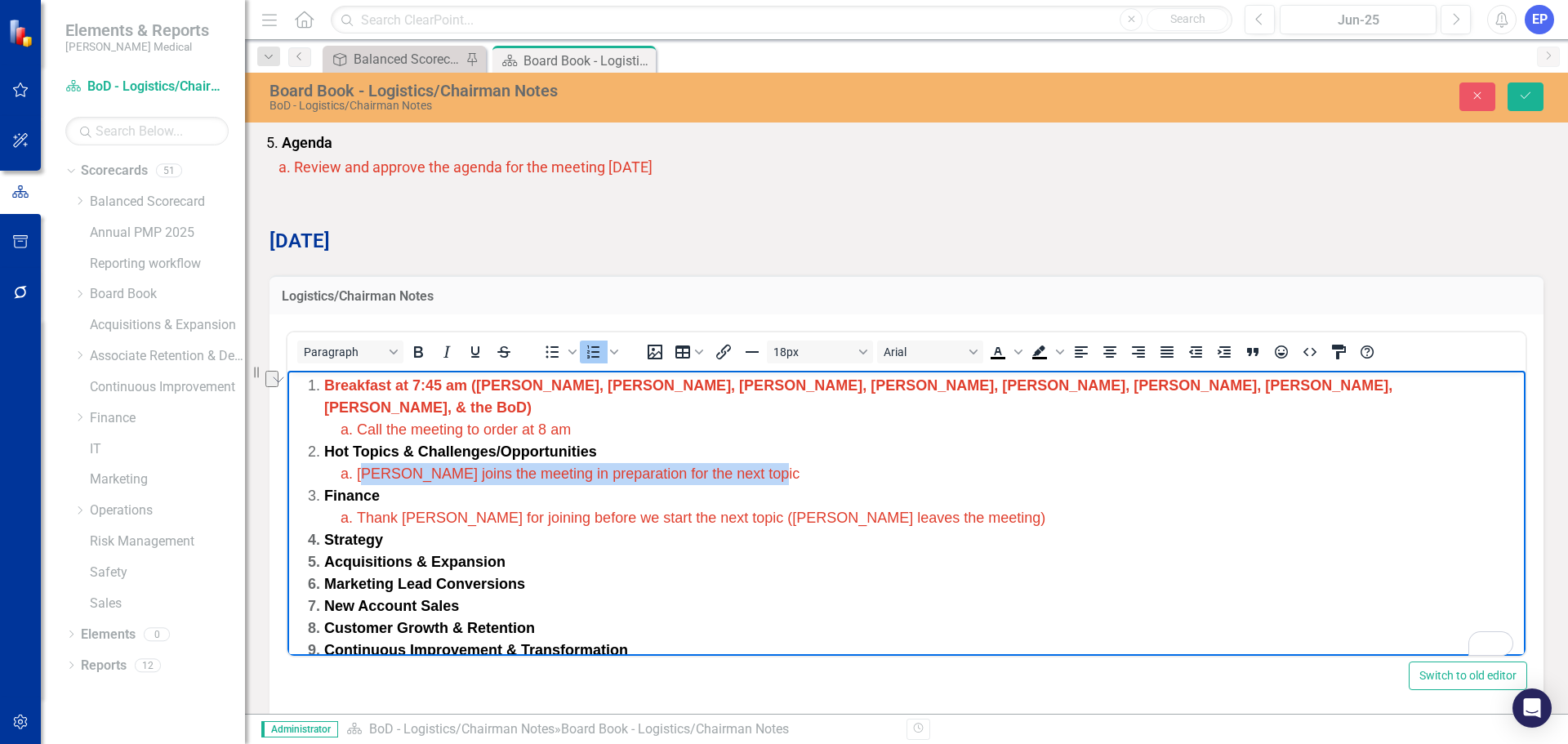 copy on "[PERSON_NAME] joins the meeting in preparation for the next topic" 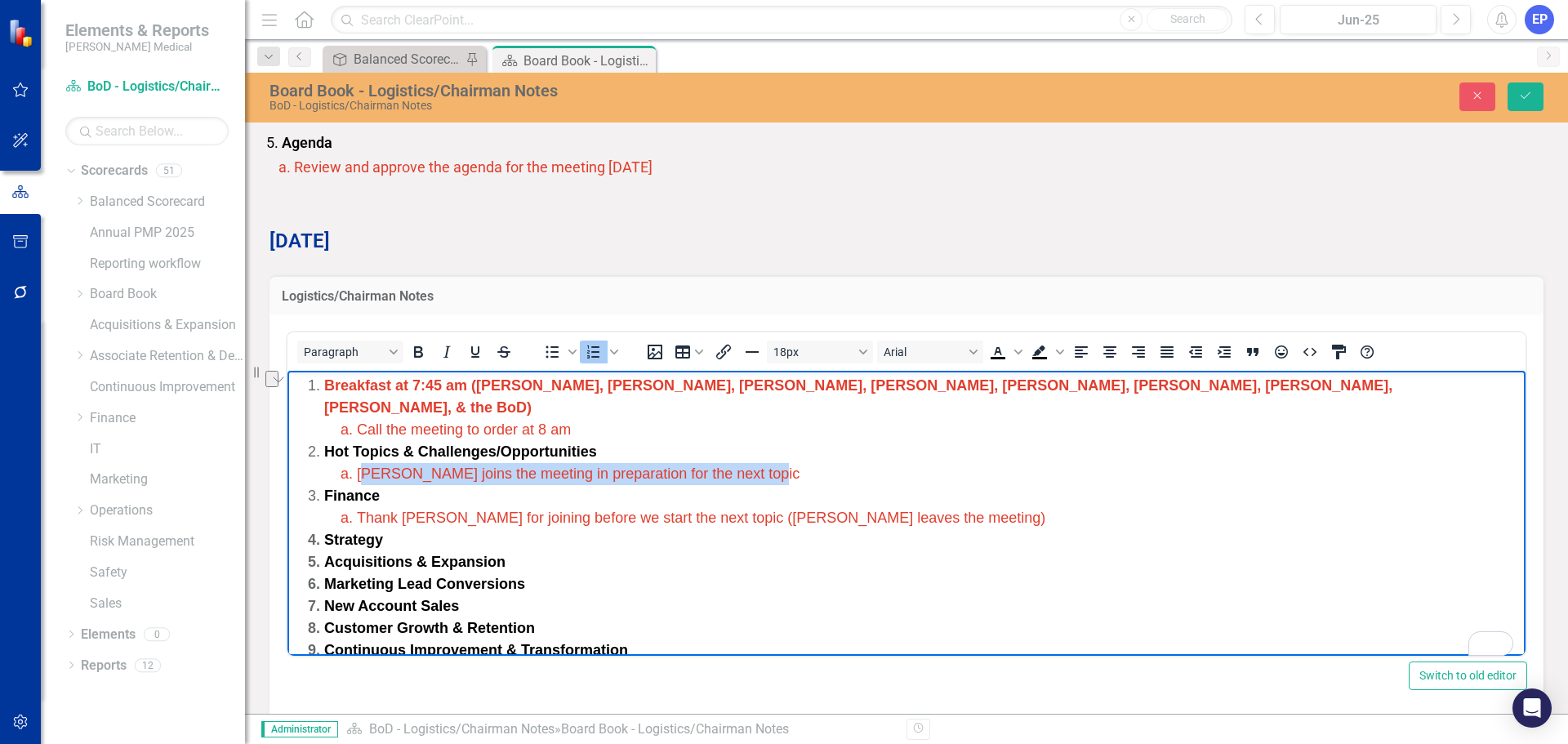 scroll, scrollTop: 59, scrollLeft: 0, axis: vertical 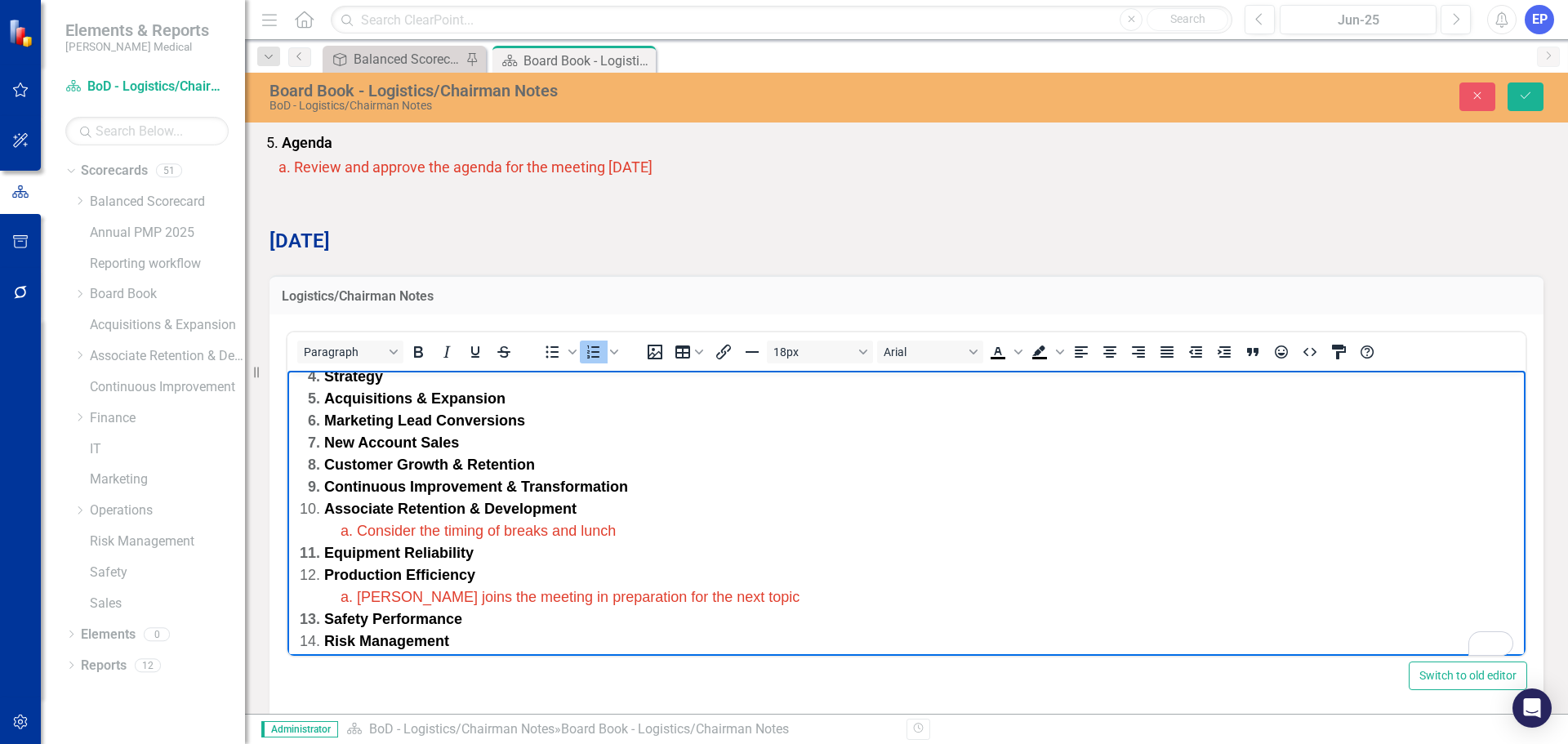 click on "Consider the timing of breaks and lunch" at bounding box center [939, 531] 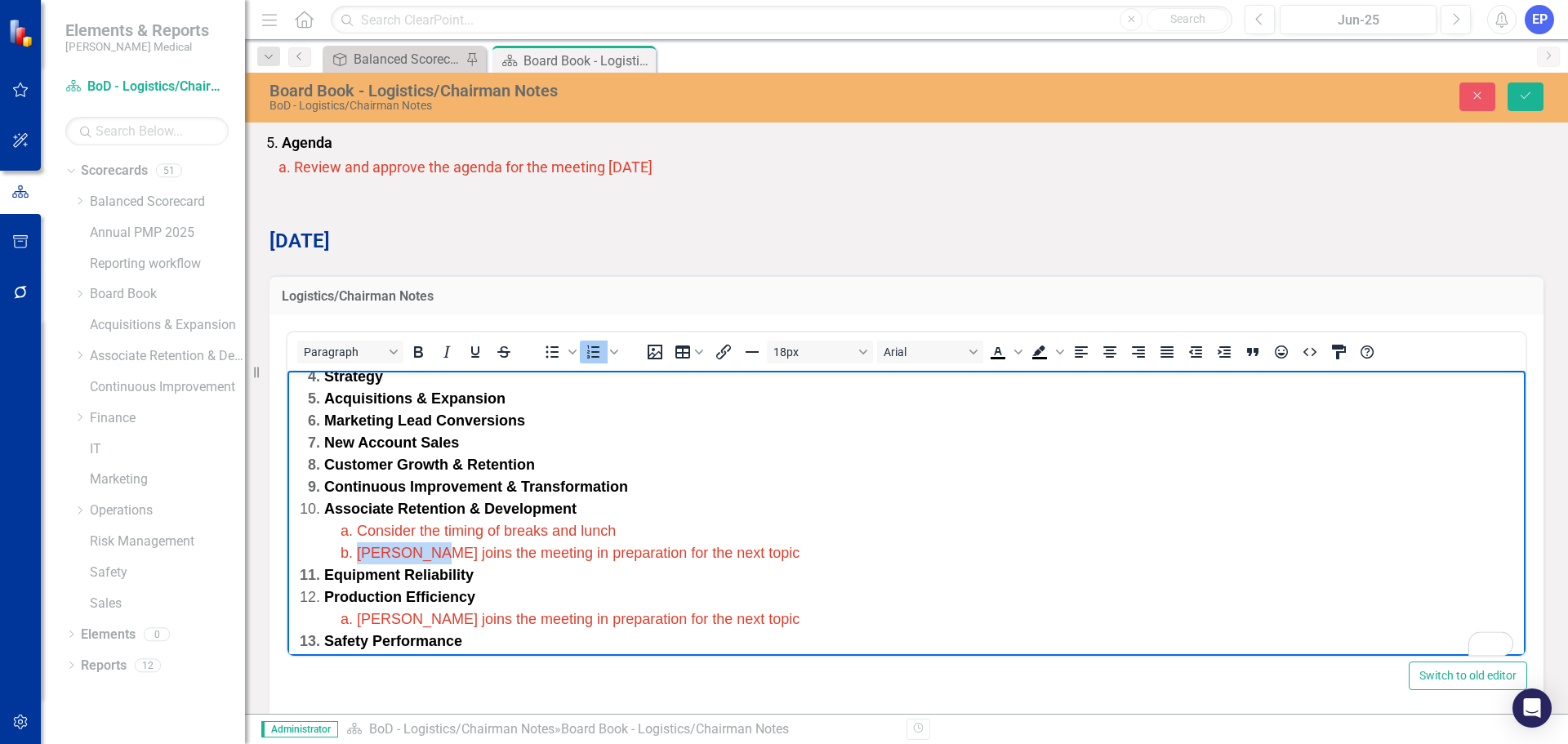 drag, startPoint x: 432, startPoint y: 524, endPoint x: 359, endPoint y: 526, distance: 73.02739 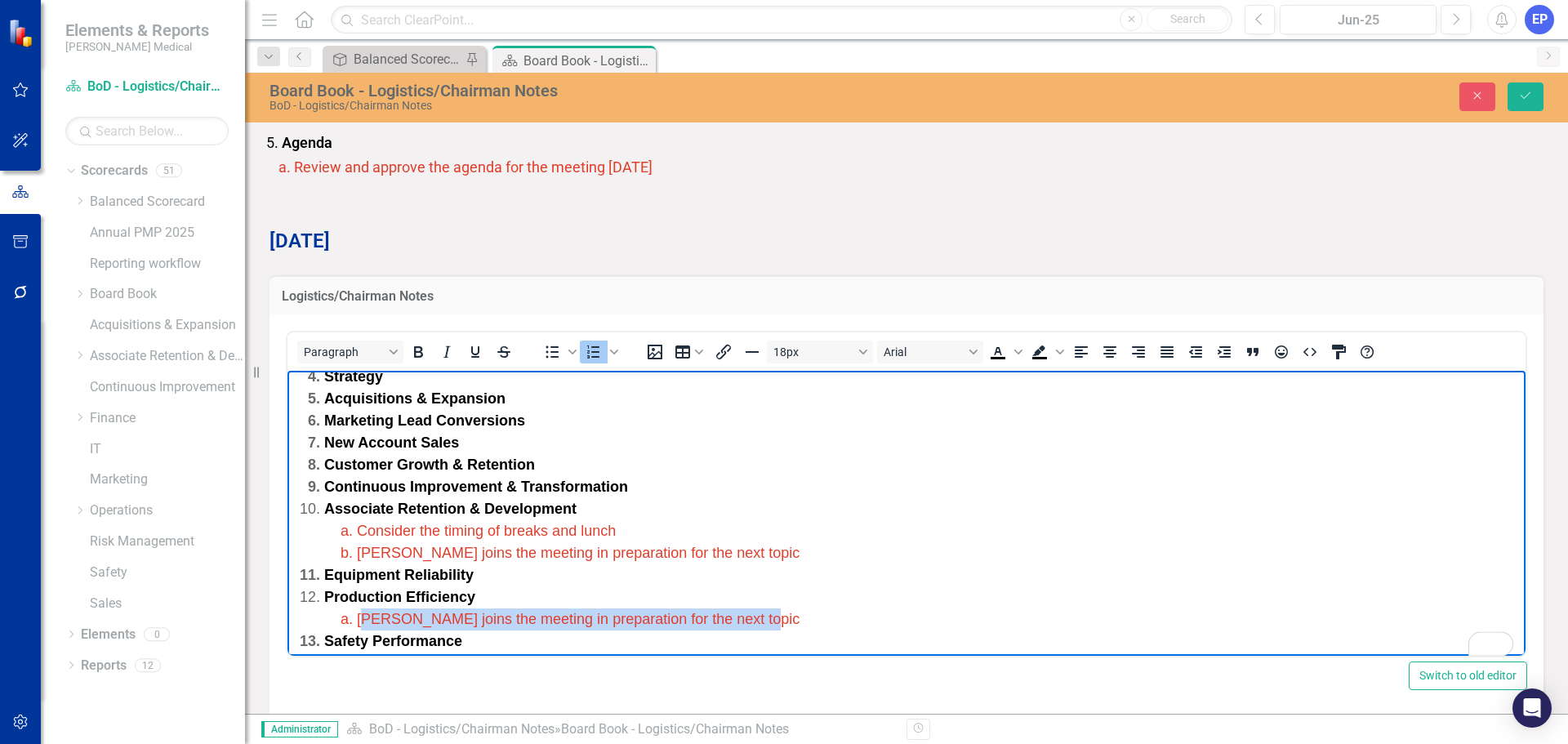 drag, startPoint x: 762, startPoint y: 593, endPoint x: 359, endPoint y: 595, distance: 403.00496 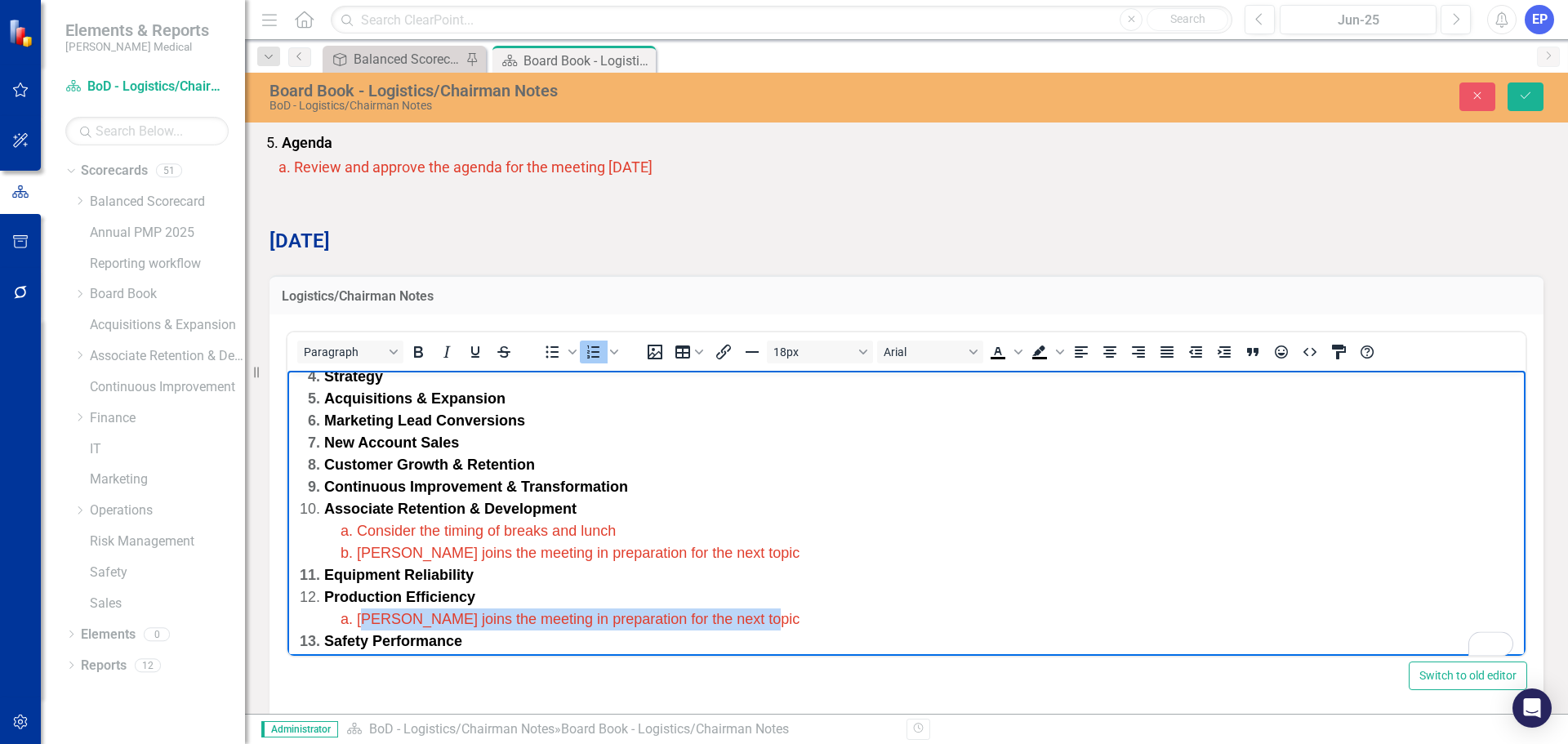 click on "[PERSON_NAME] joins the meeting in preparation for the next topic" at bounding box center [939, 619] 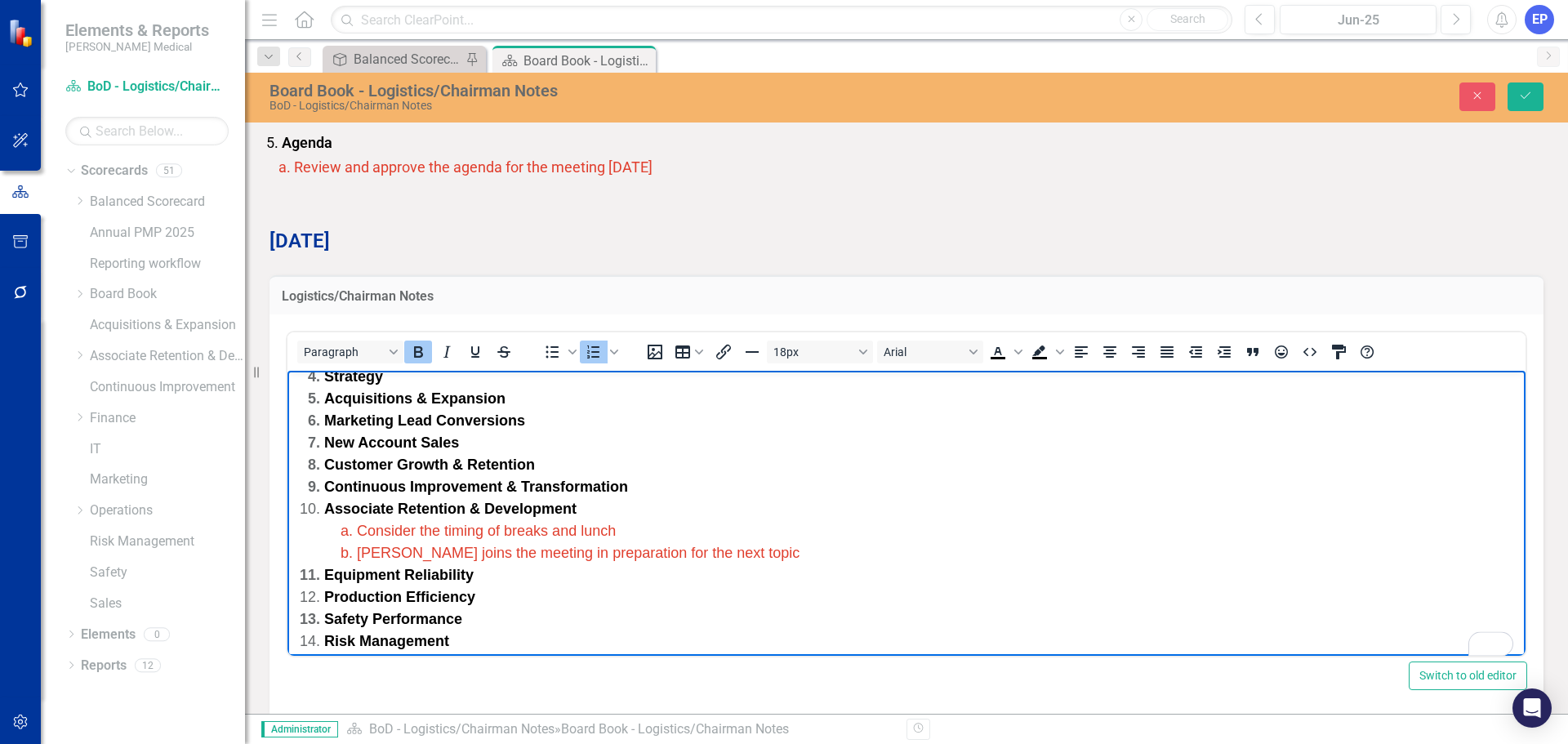 scroll, scrollTop: 245, scrollLeft: 0, axis: vertical 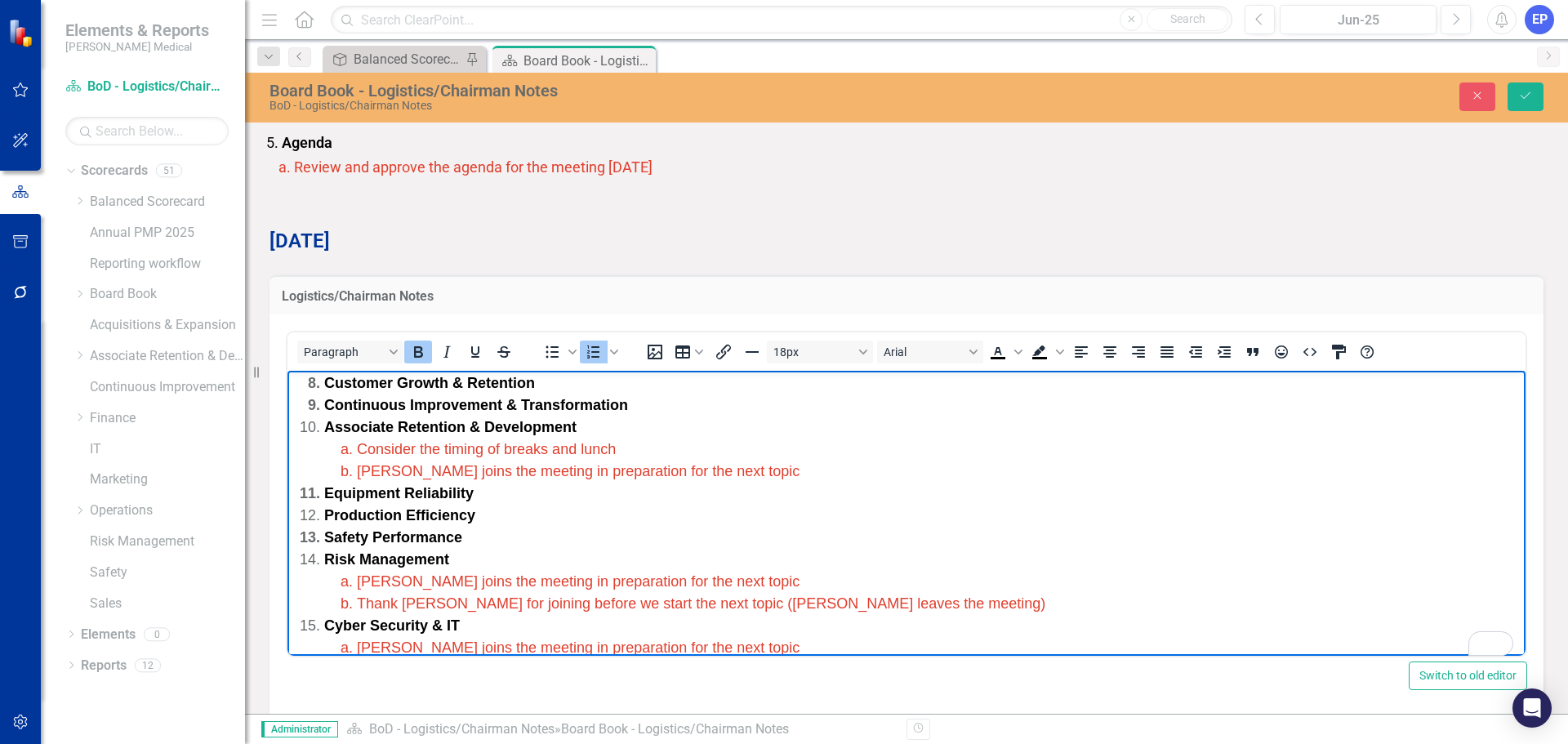 click on "Thank [PERSON_NAME] for joining before we start the next topic ([PERSON_NAME] leaves the meeting)" at bounding box center (701, 604) 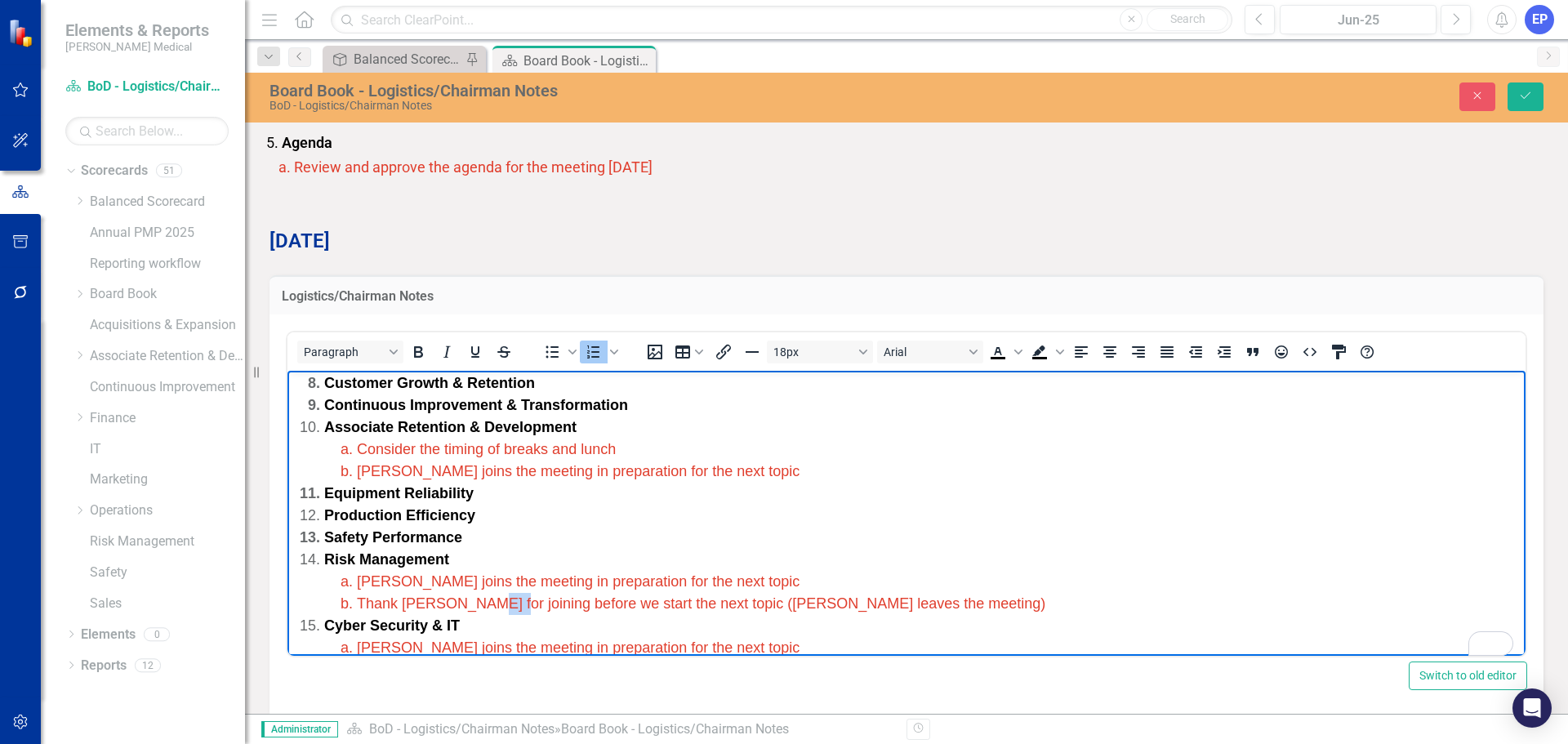 click on "Thank [PERSON_NAME] for joining before we start the next topic ([PERSON_NAME] leaves the meeting)" at bounding box center (701, 604) 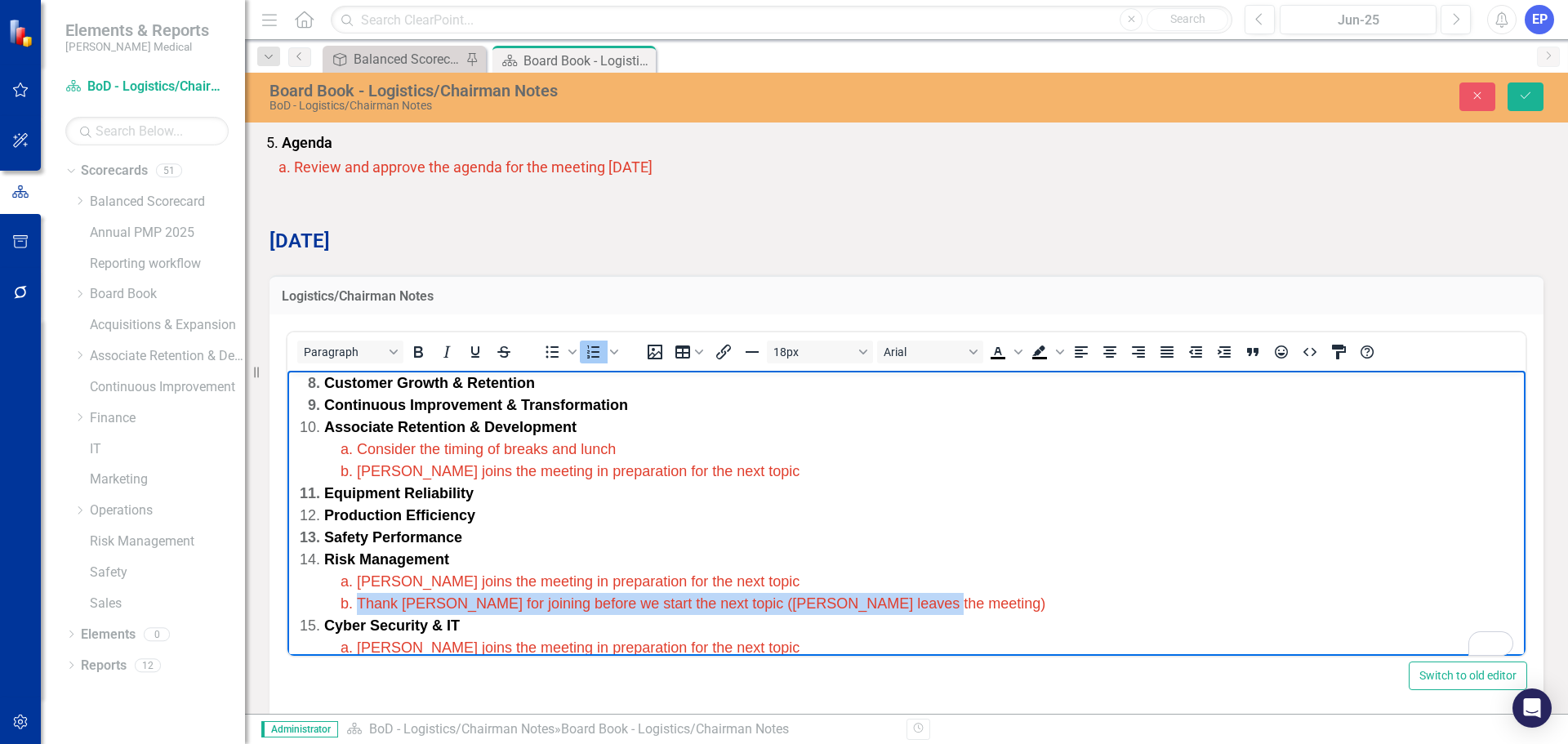 click on "Thank [PERSON_NAME] for joining before we start the next topic ([PERSON_NAME] leaves the meeting)" at bounding box center (701, 604) 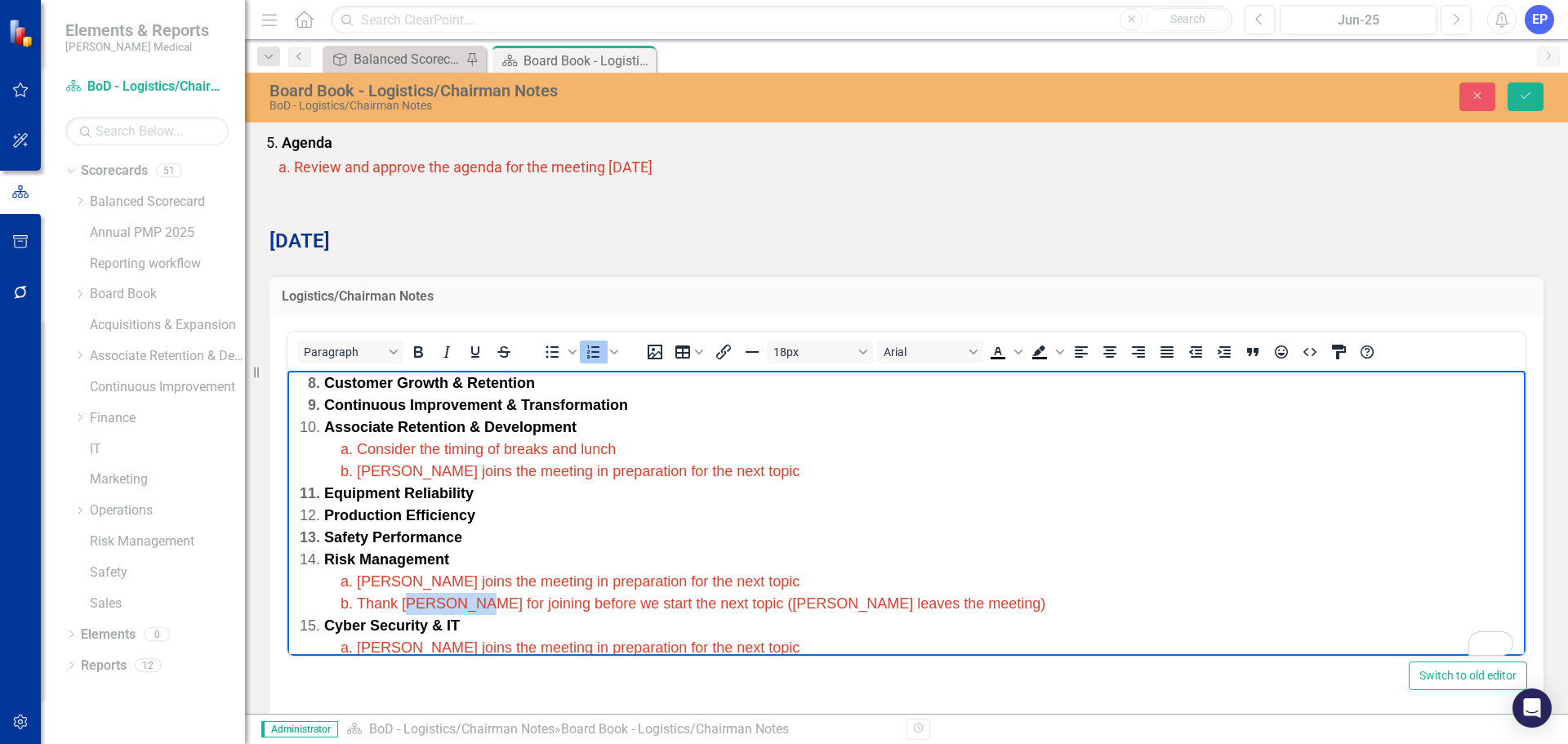 drag, startPoint x: 409, startPoint y: 580, endPoint x: 472, endPoint y: 576, distance: 63.12686 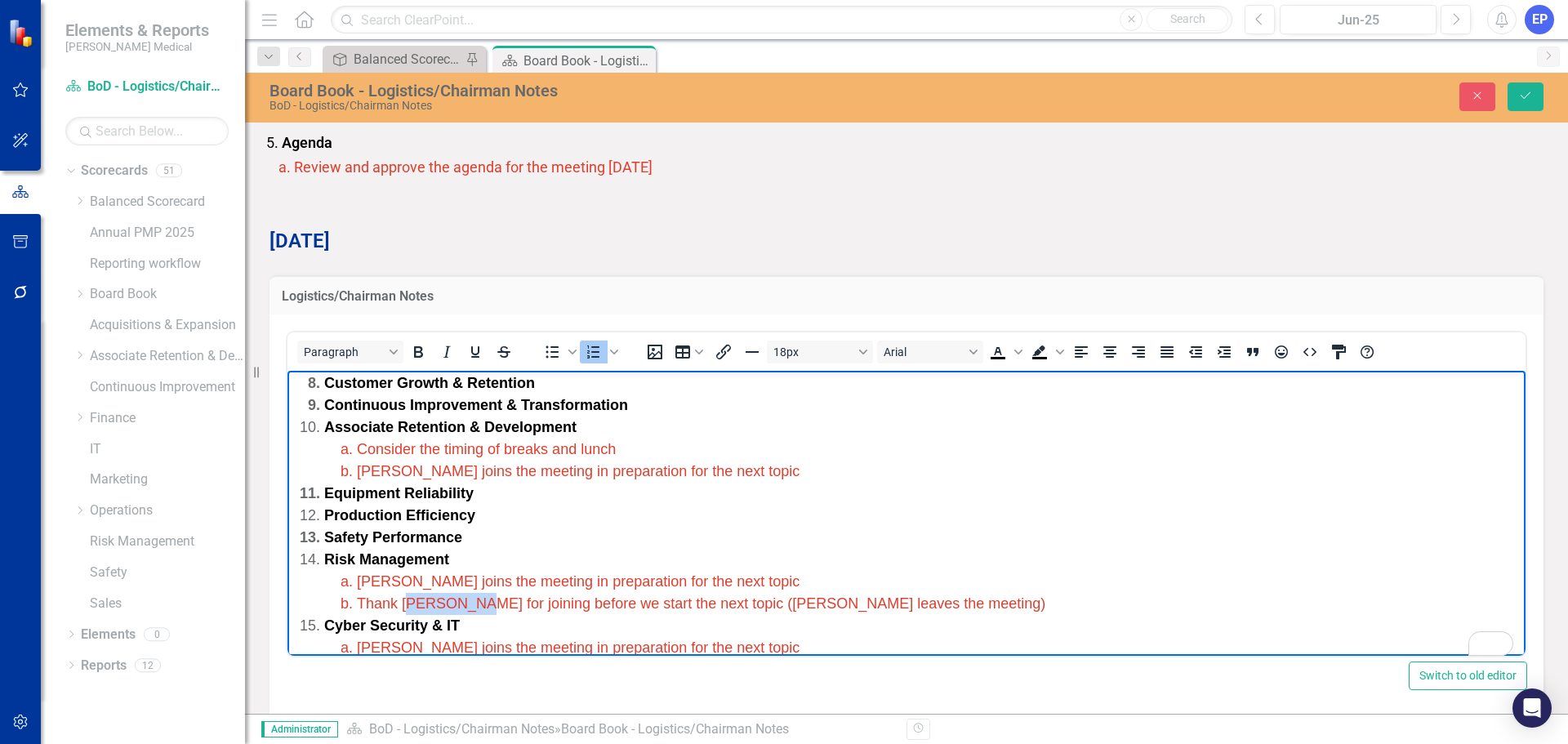 click on "Thank [PERSON_NAME] for joining before we start the next topic ([PERSON_NAME] leaves the meeting)" at bounding box center (701, 604) 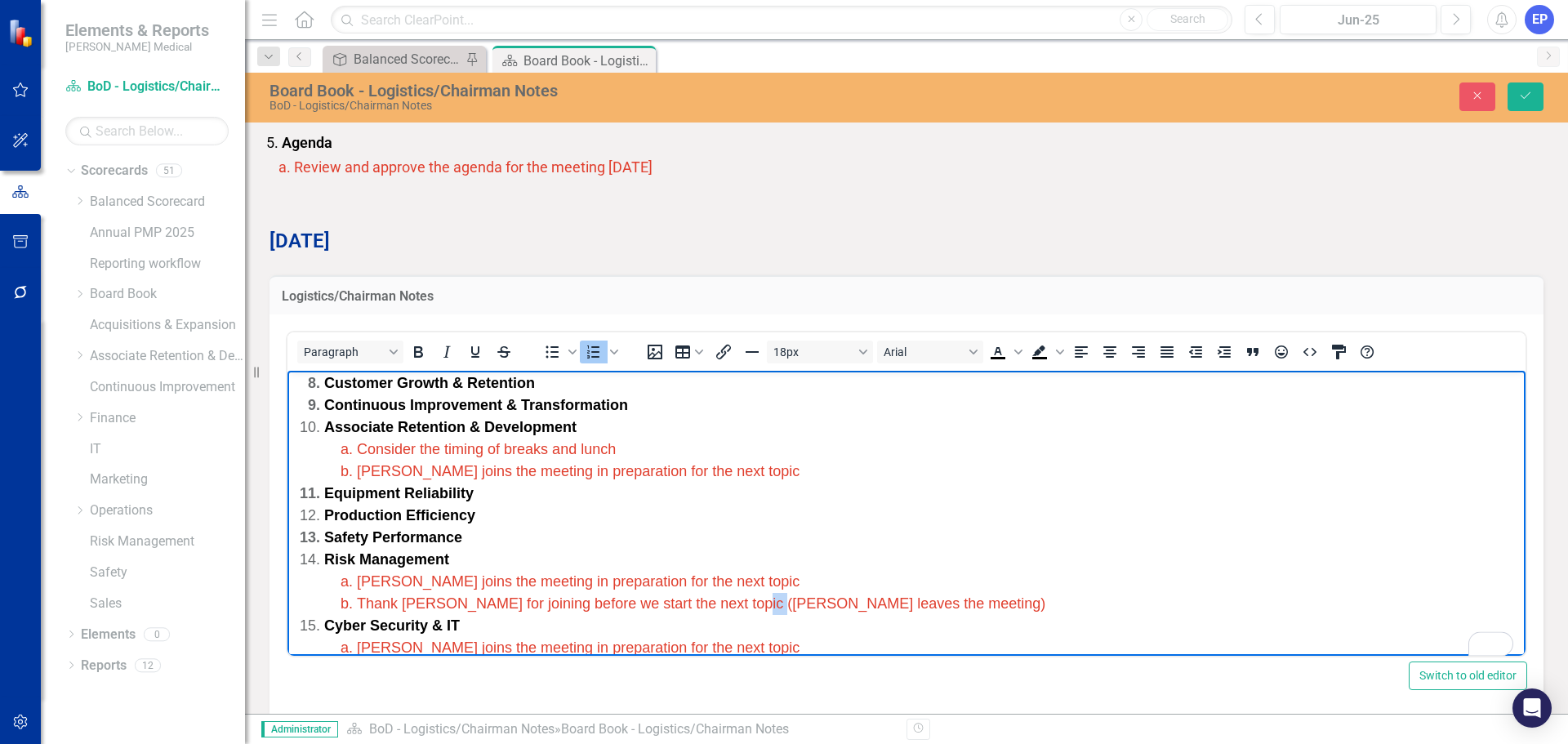 drag, startPoint x: 760, startPoint y: 577, endPoint x: 738, endPoint y: 577, distance: 22 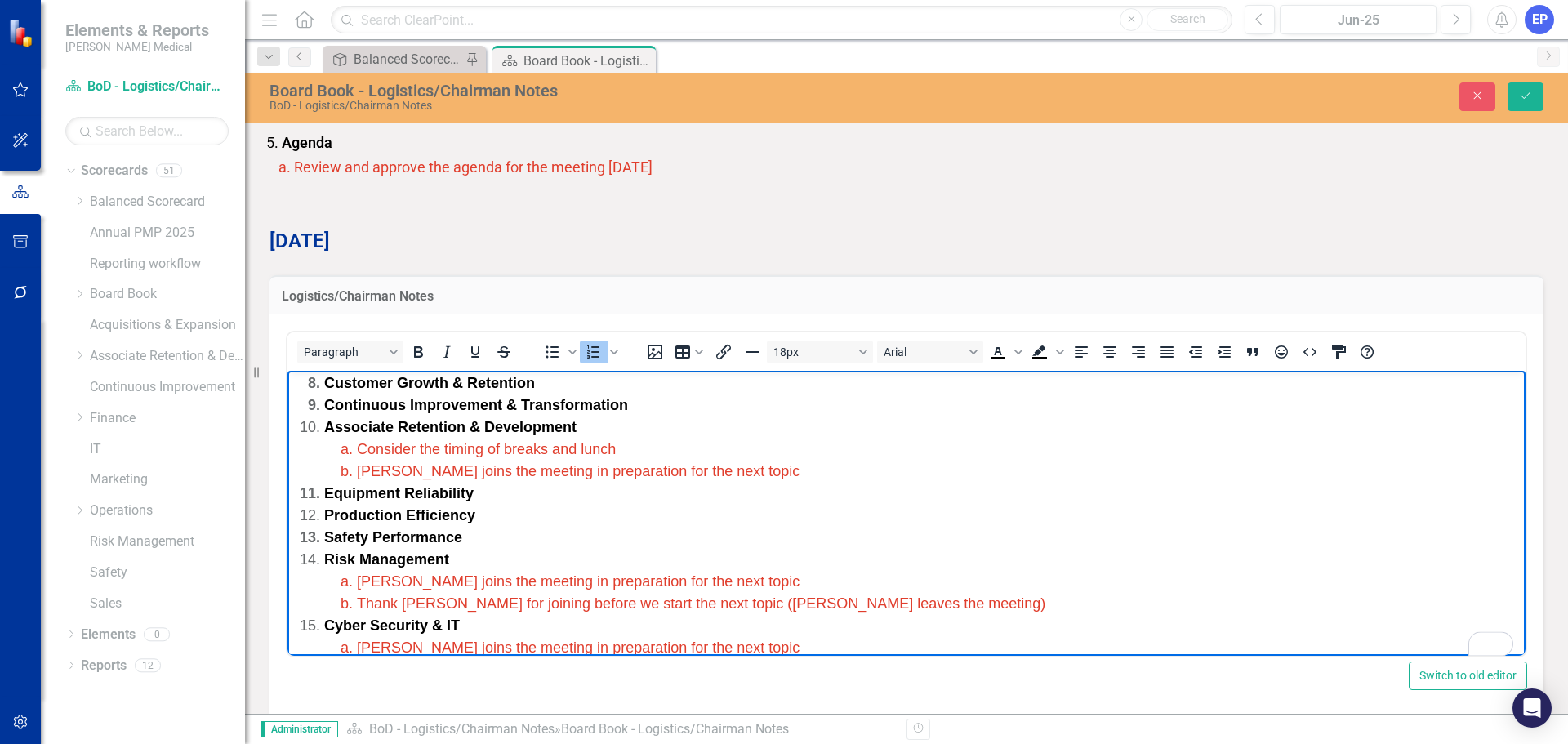 scroll, scrollTop: 327, scrollLeft: 0, axis: vertical 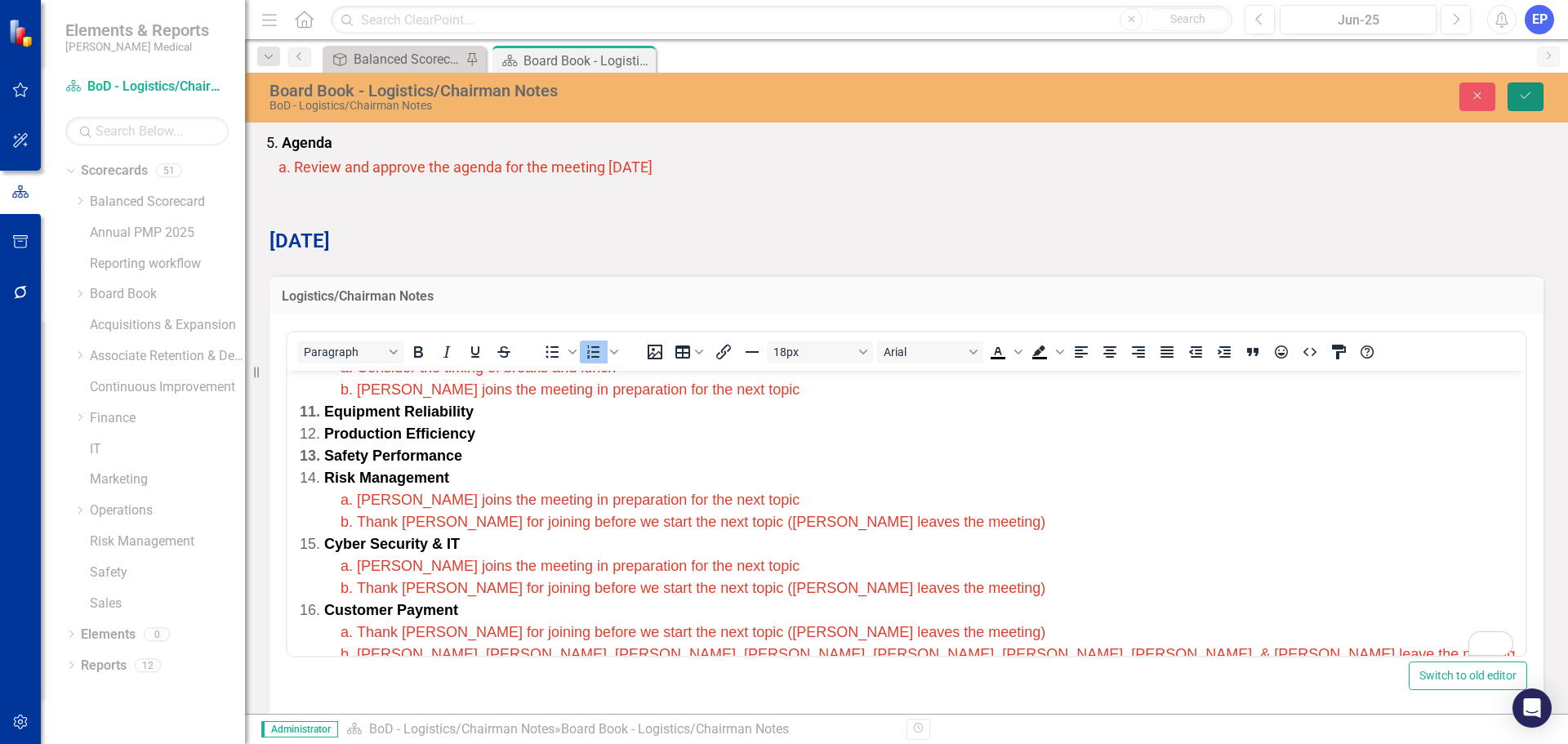 click on "Save" at bounding box center (1526, 96) 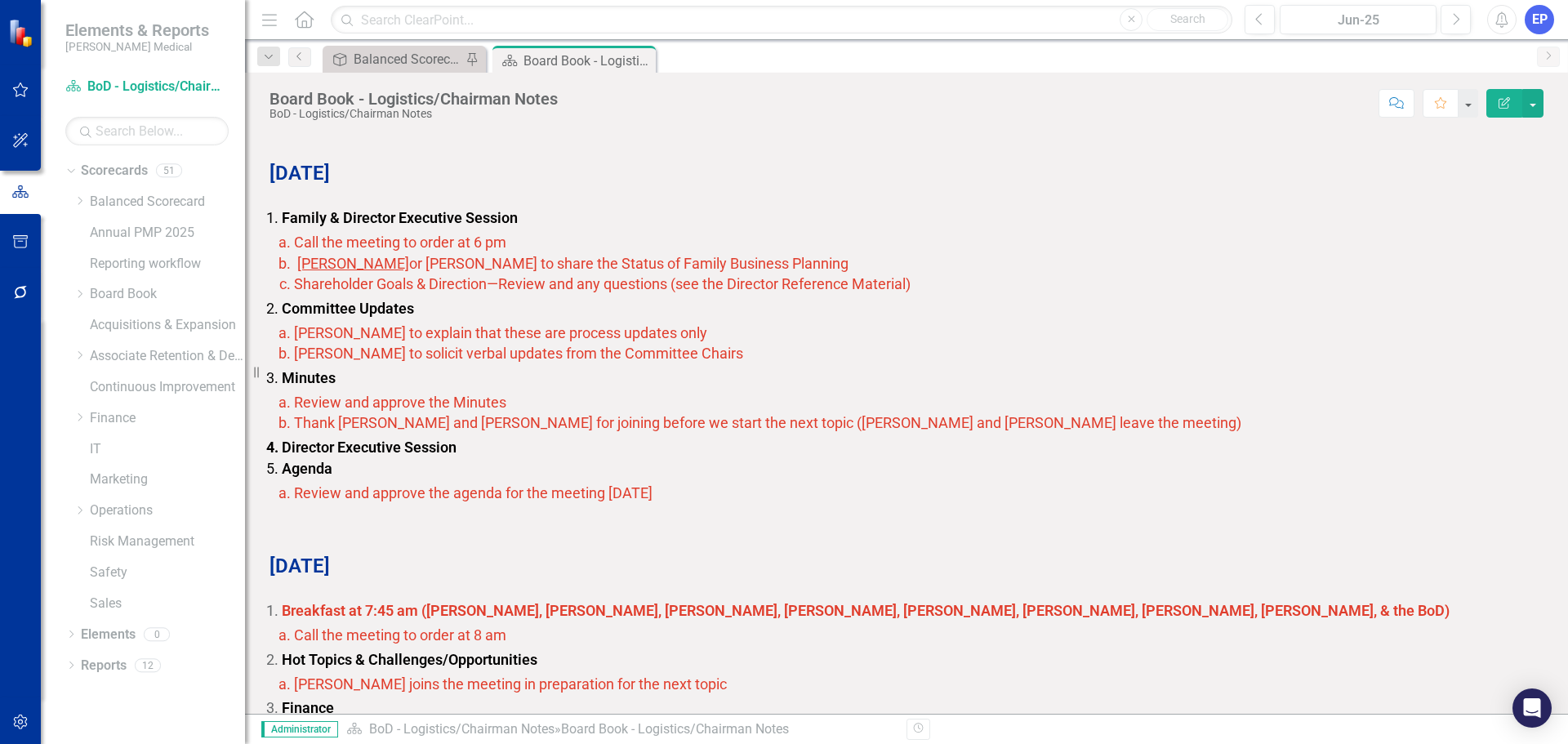 click on "Minutes
Review and approve the Minutes
Thank [PERSON_NAME] and [PERSON_NAME] for joining before we start the next topic ([PERSON_NAME] and [PERSON_NAME] leave the meeting)" at bounding box center [912, 400] 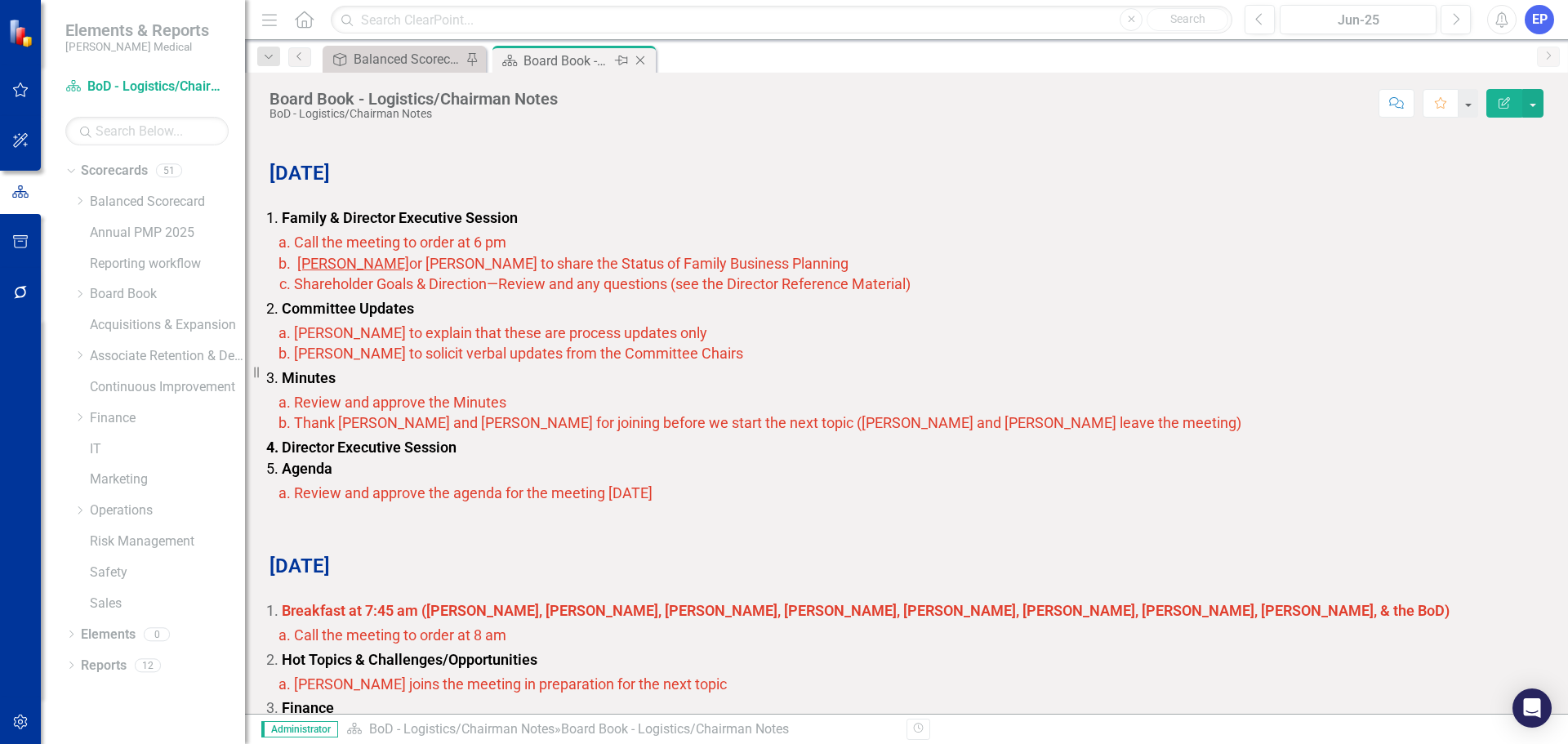 click on "Close" 